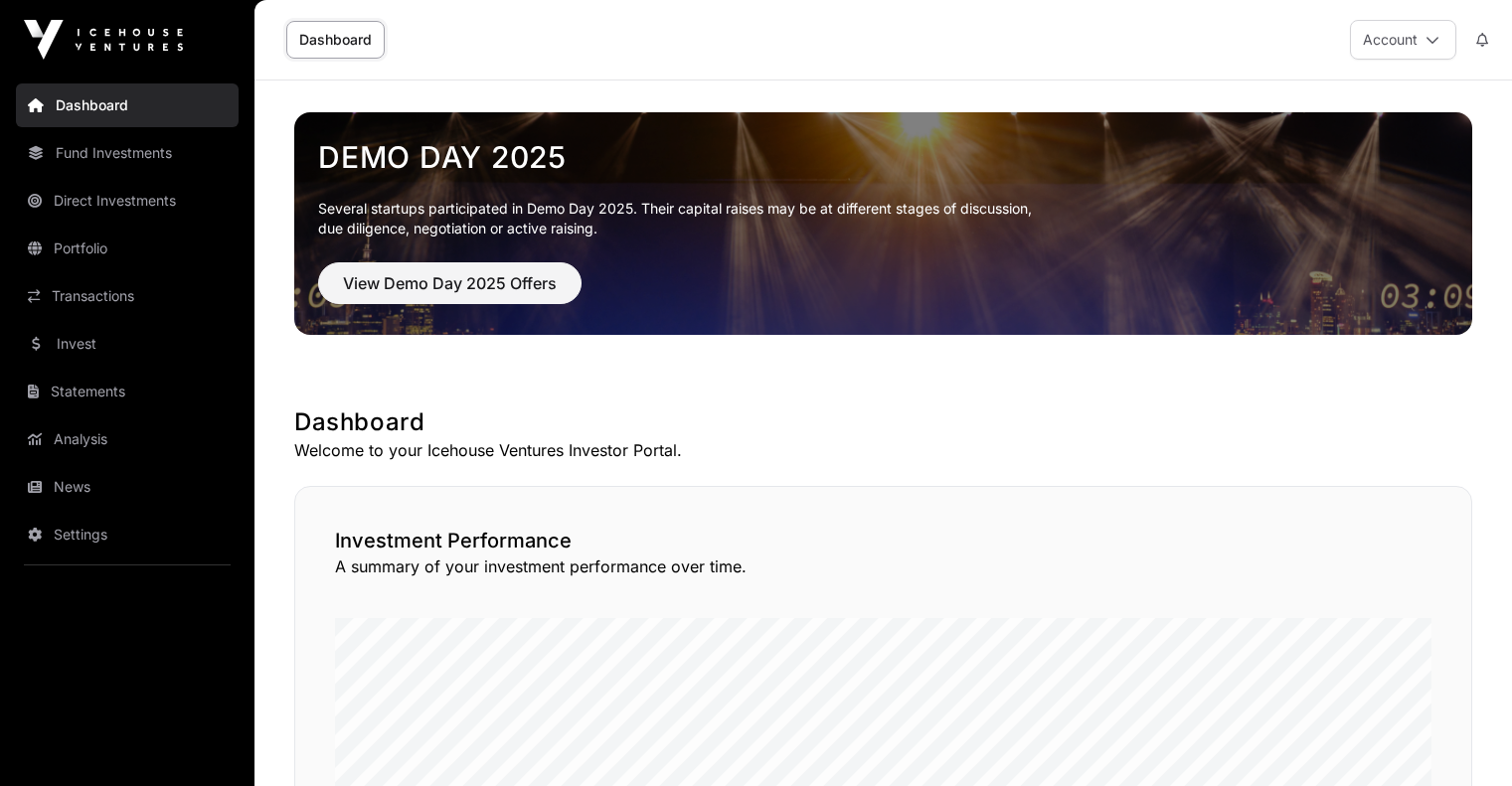 scroll, scrollTop: 0, scrollLeft: 0, axis: both 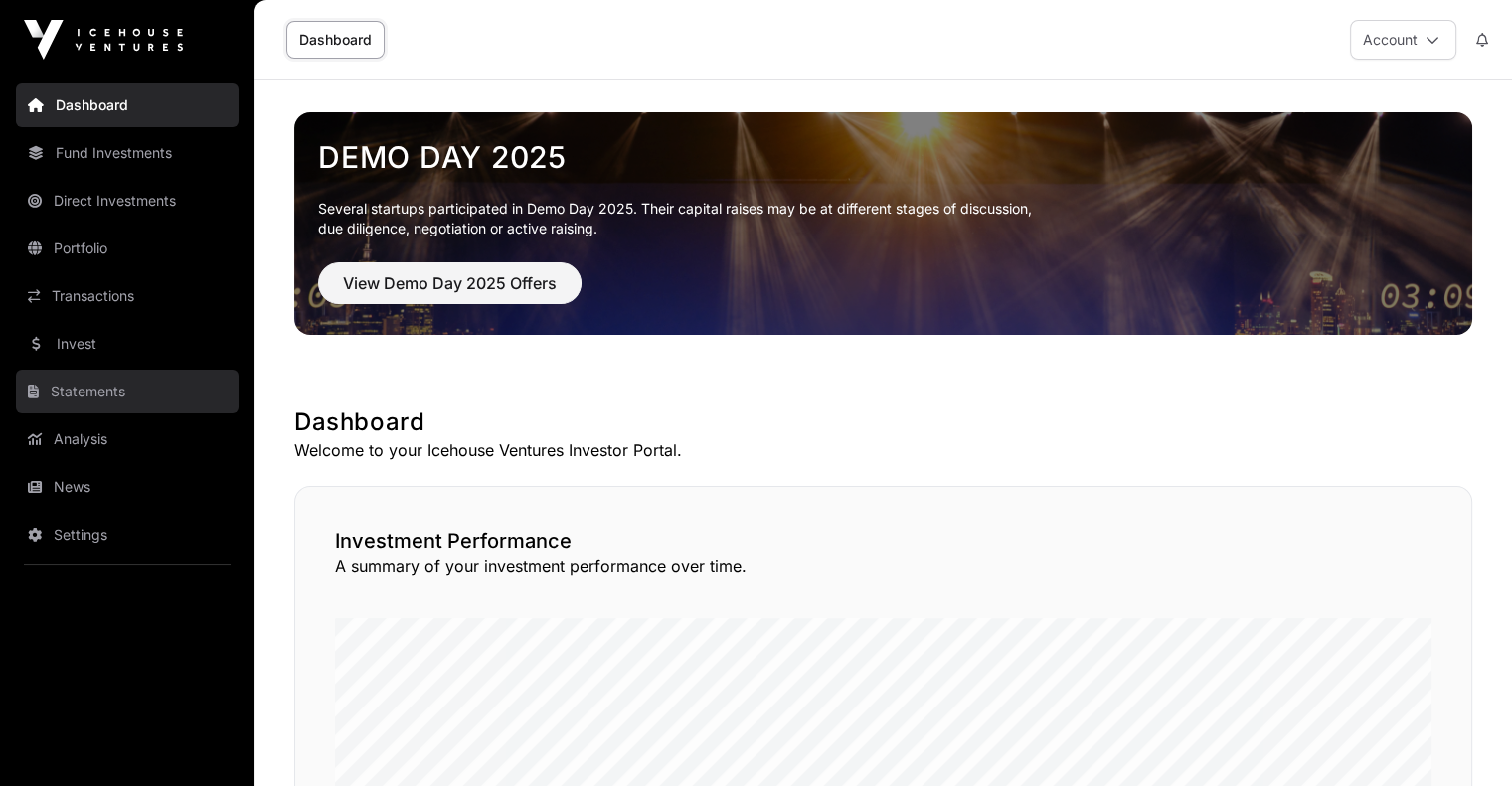 click on "Statements" 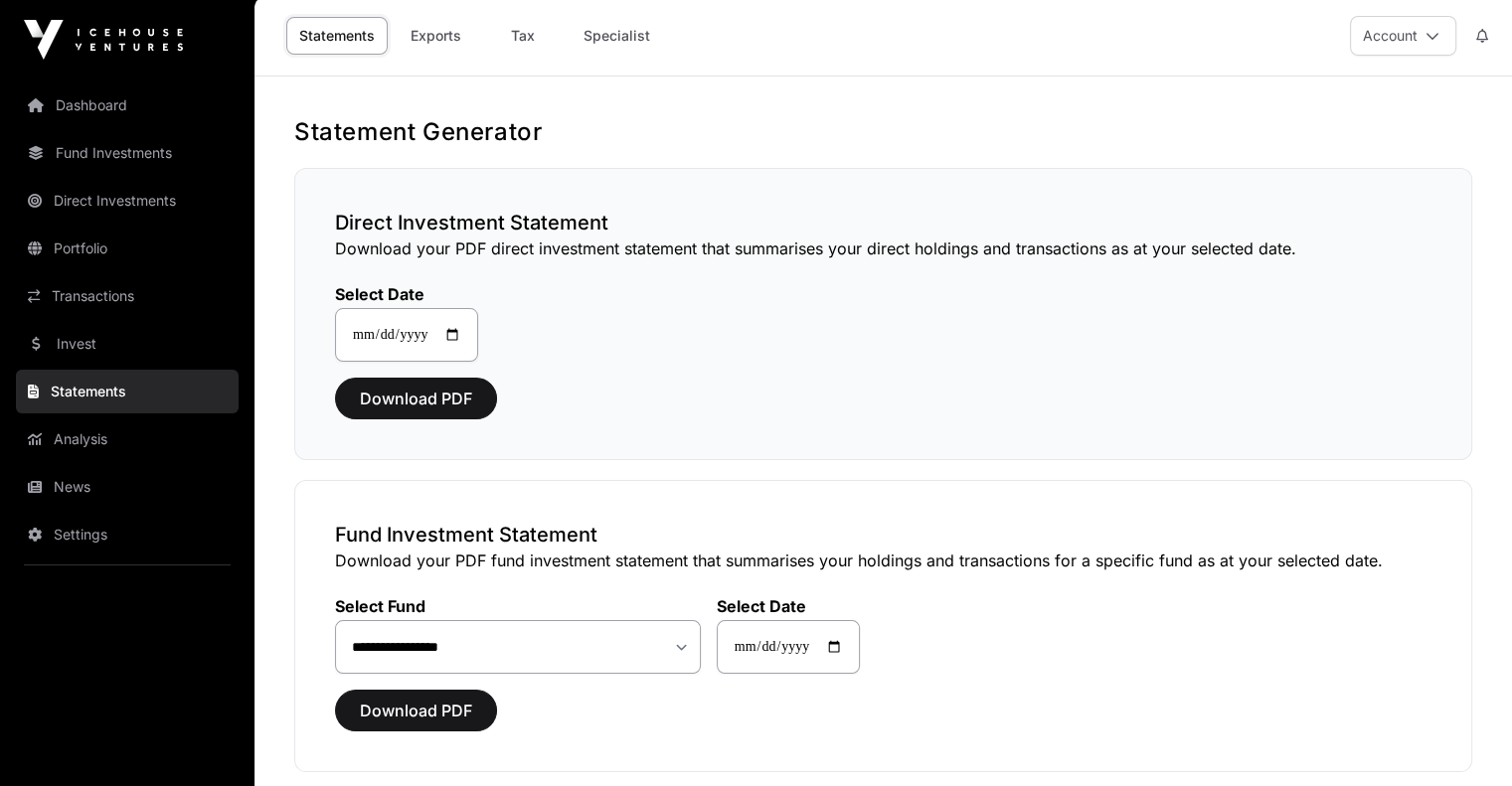 scroll, scrollTop: 0, scrollLeft: 0, axis: both 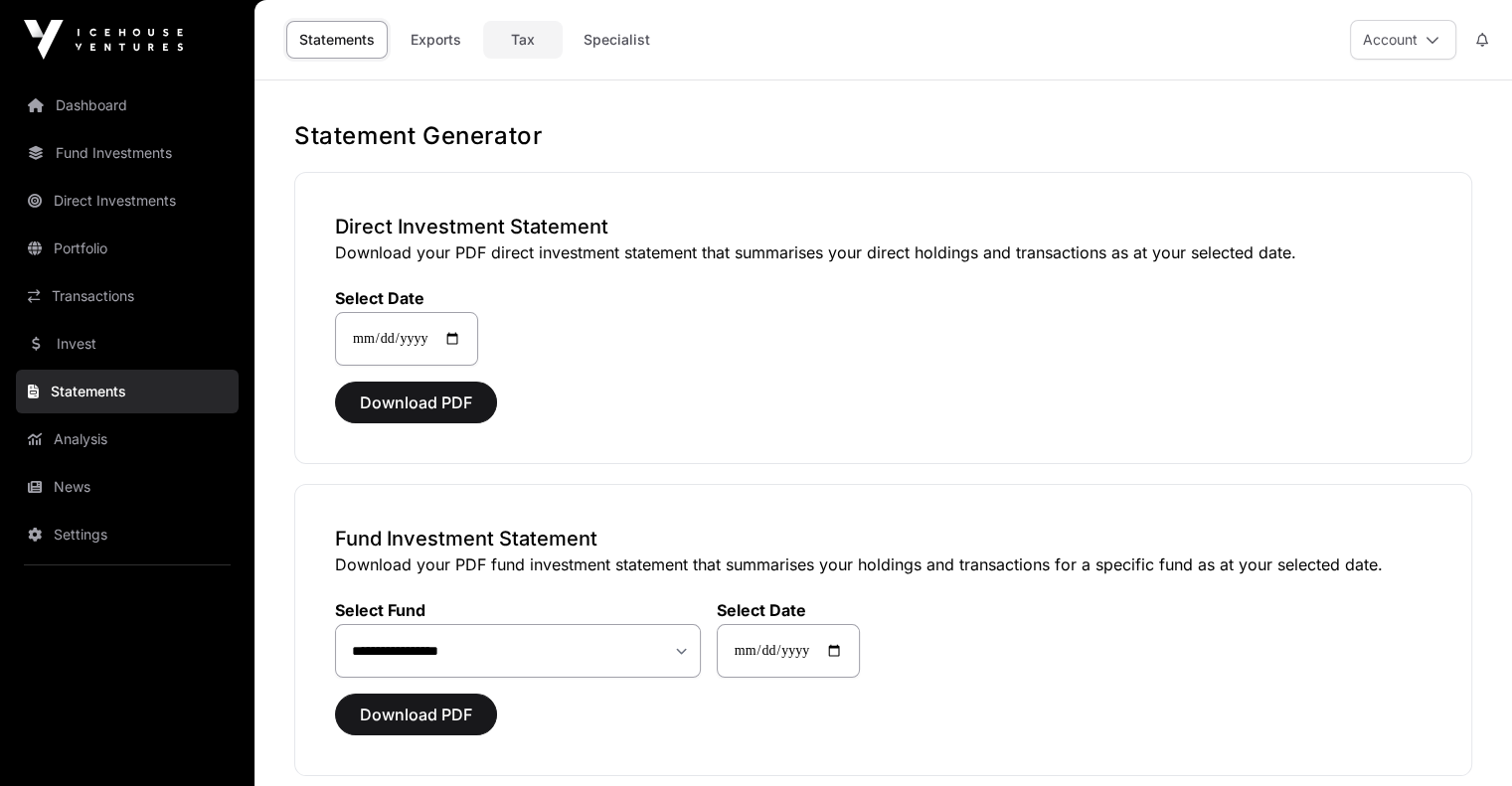 click on "Tax" 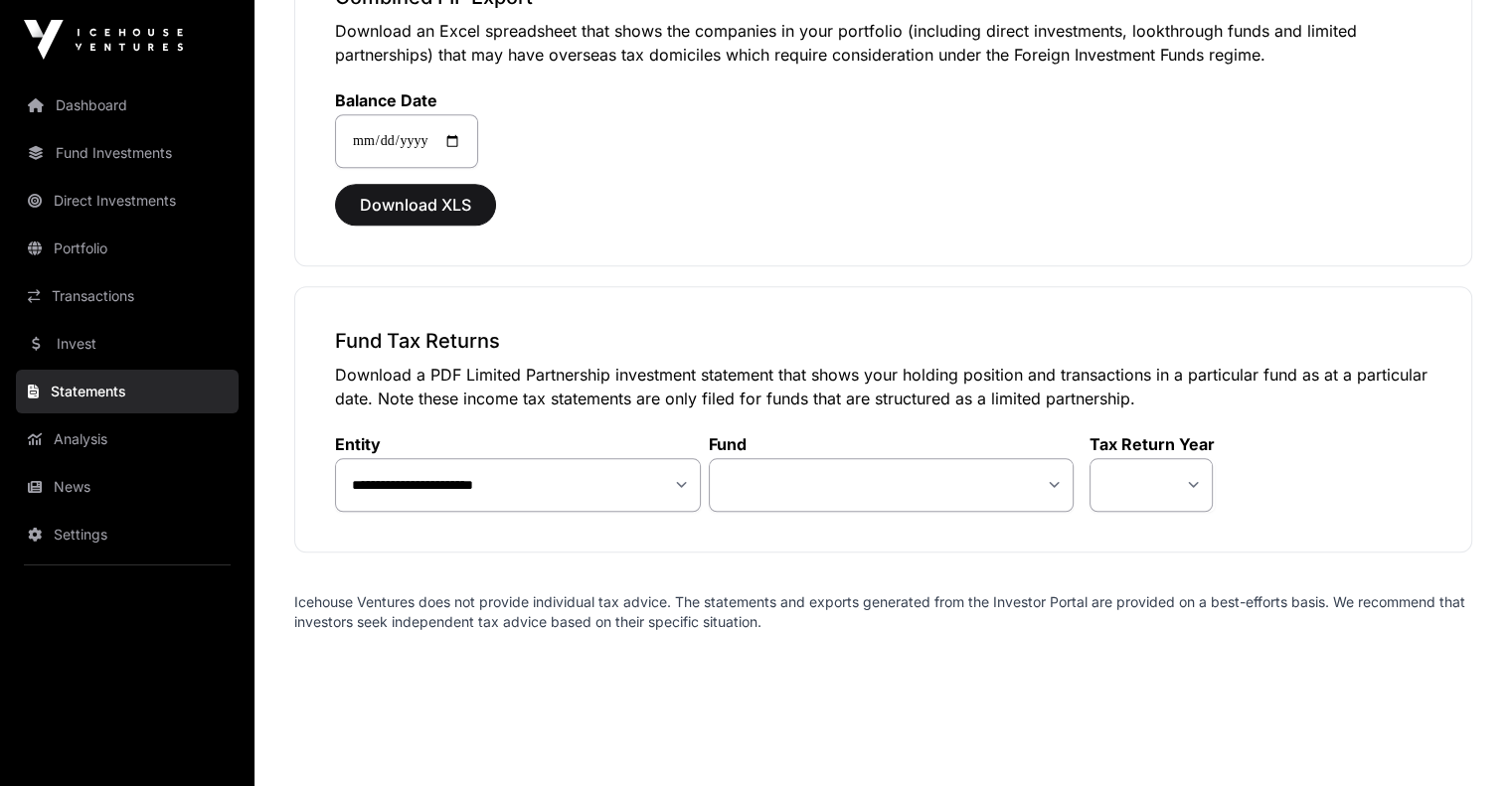 scroll, scrollTop: 1948, scrollLeft: 0, axis: vertical 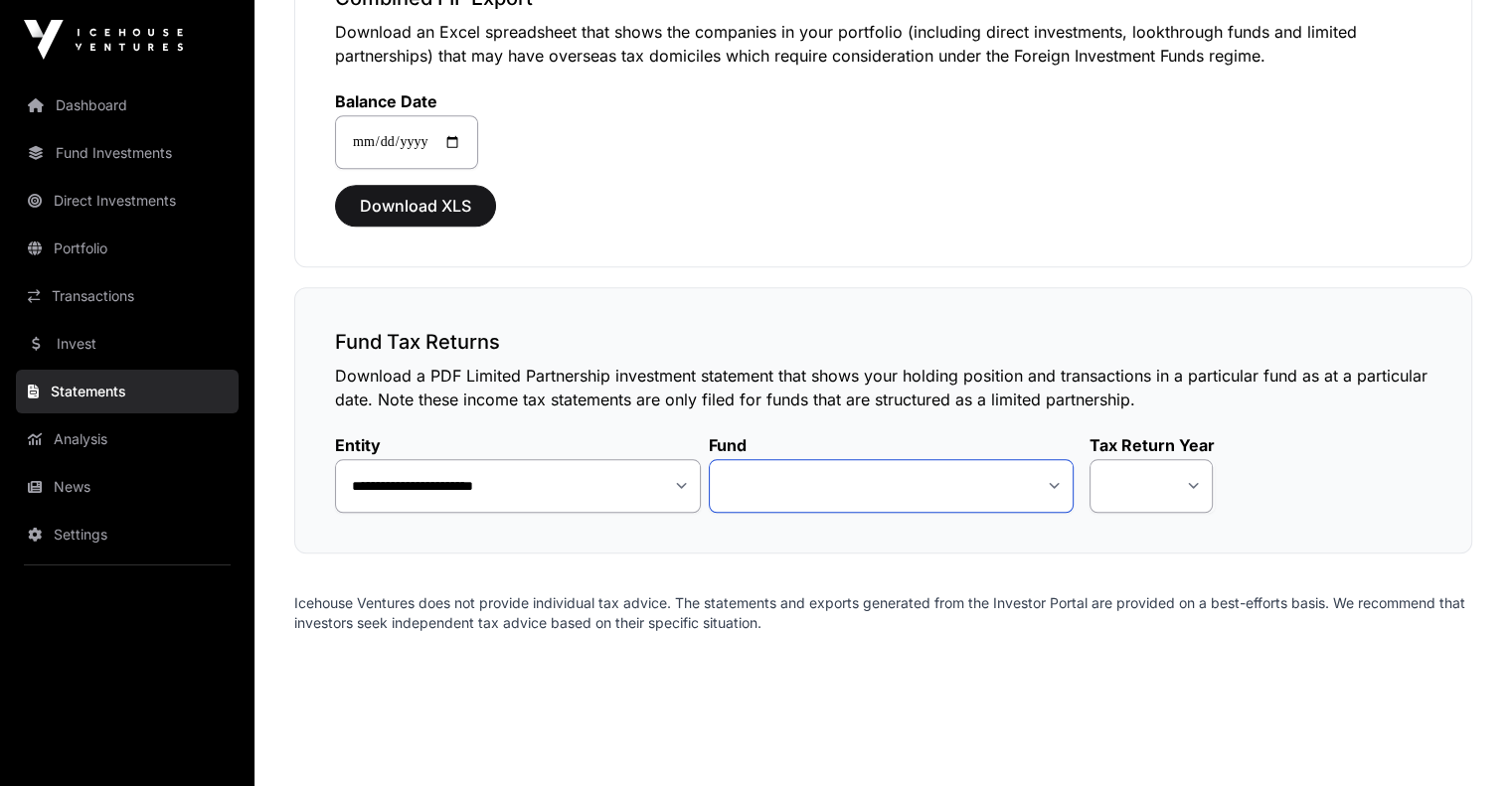 click on "**********" 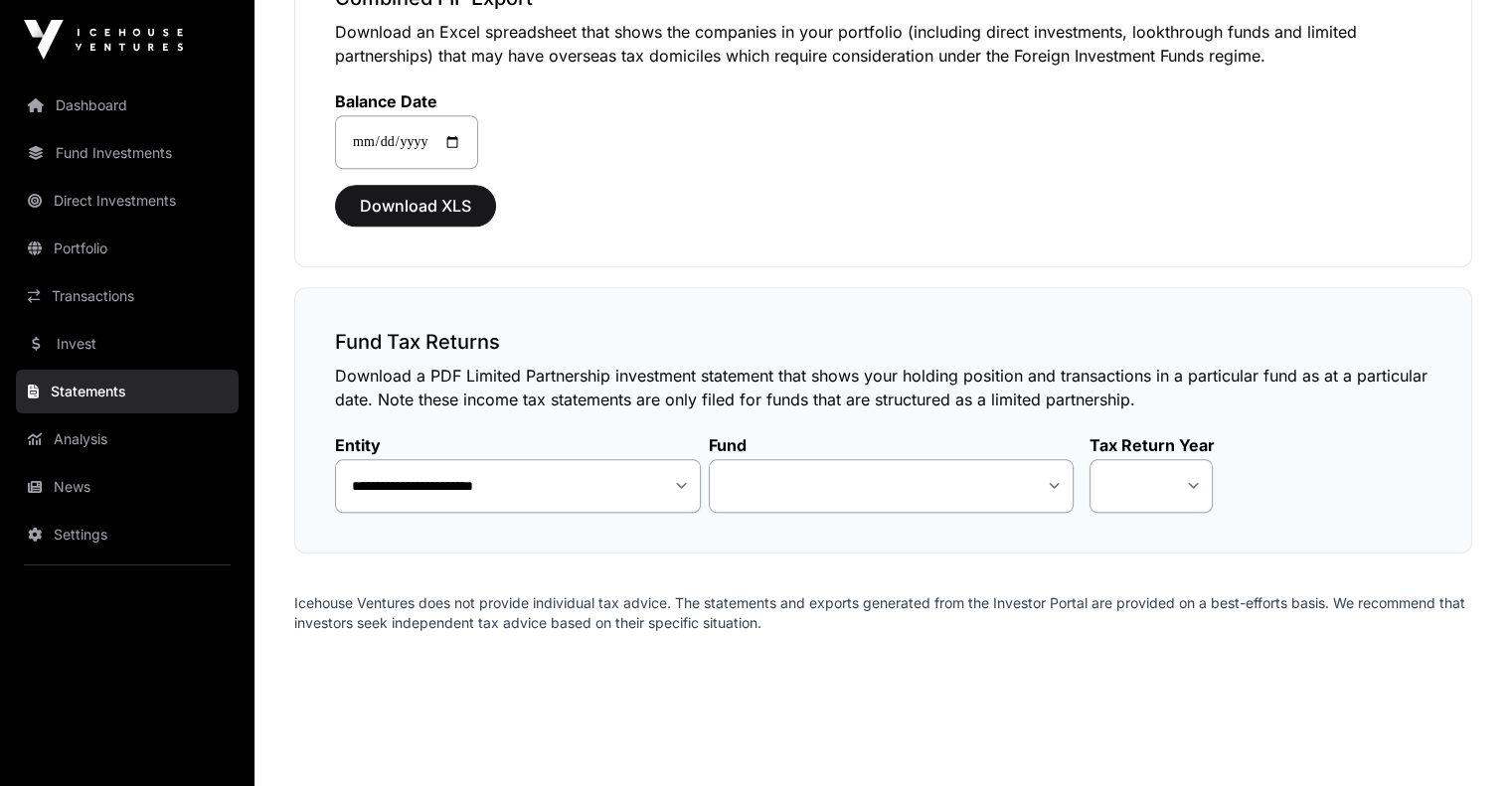 click on "Download a PDF Limited Partnership investment statement that shows your holding position and transactions in a particular fund as at a particular date. Note these income tax statements are only filed for funds that are structured as a limited partnership." 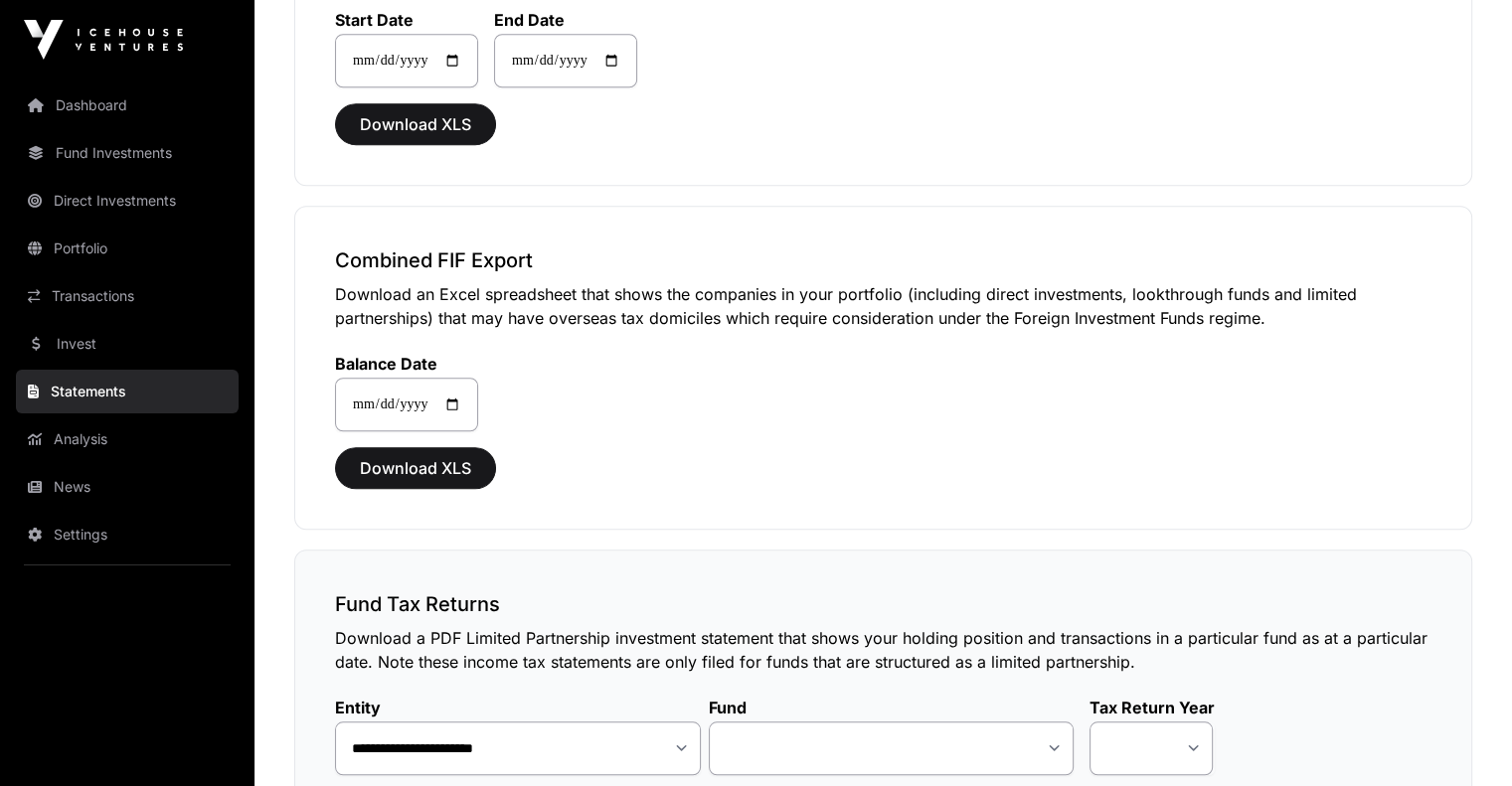 scroll, scrollTop: 1953, scrollLeft: 0, axis: vertical 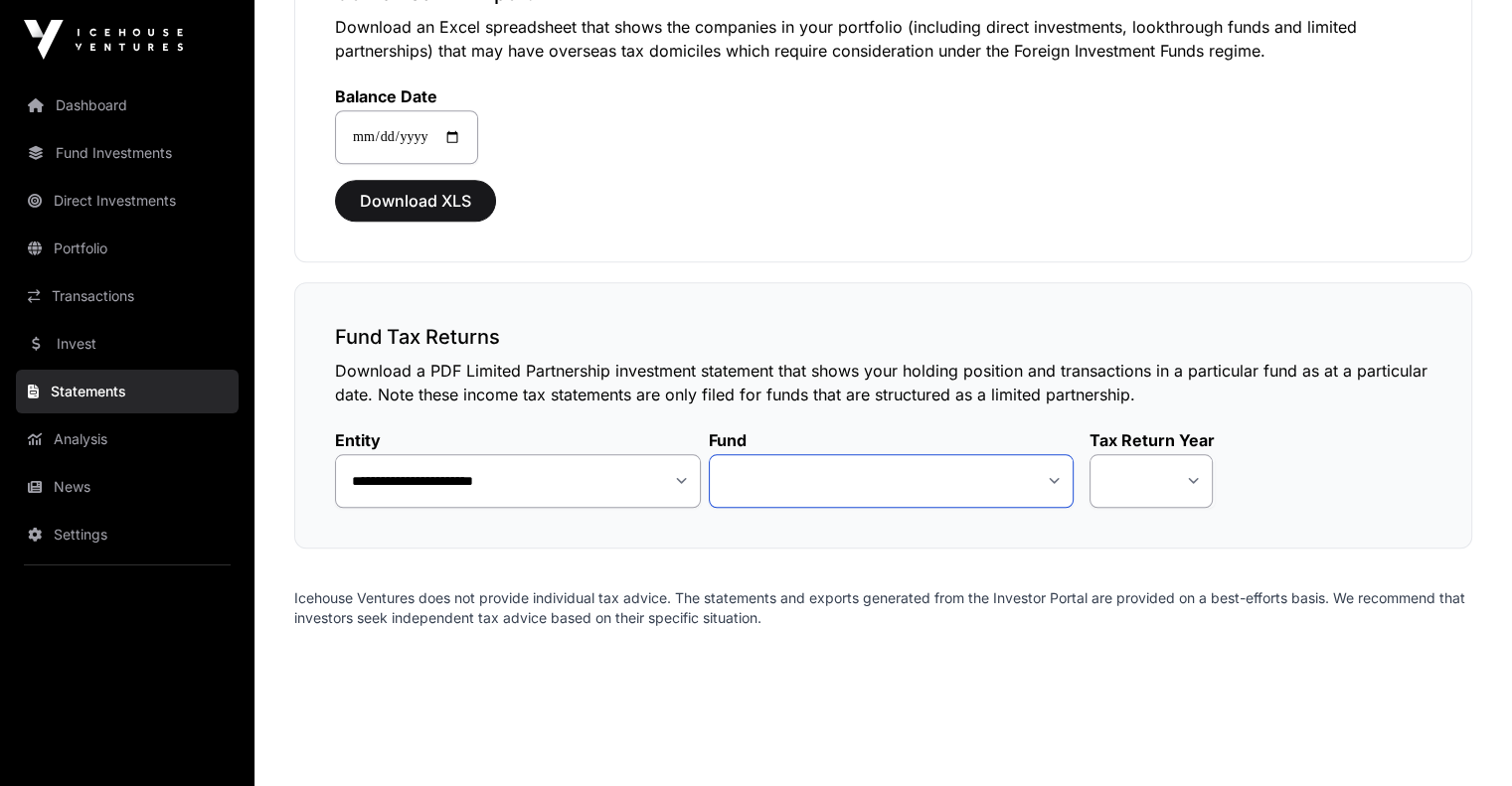click on "**********" 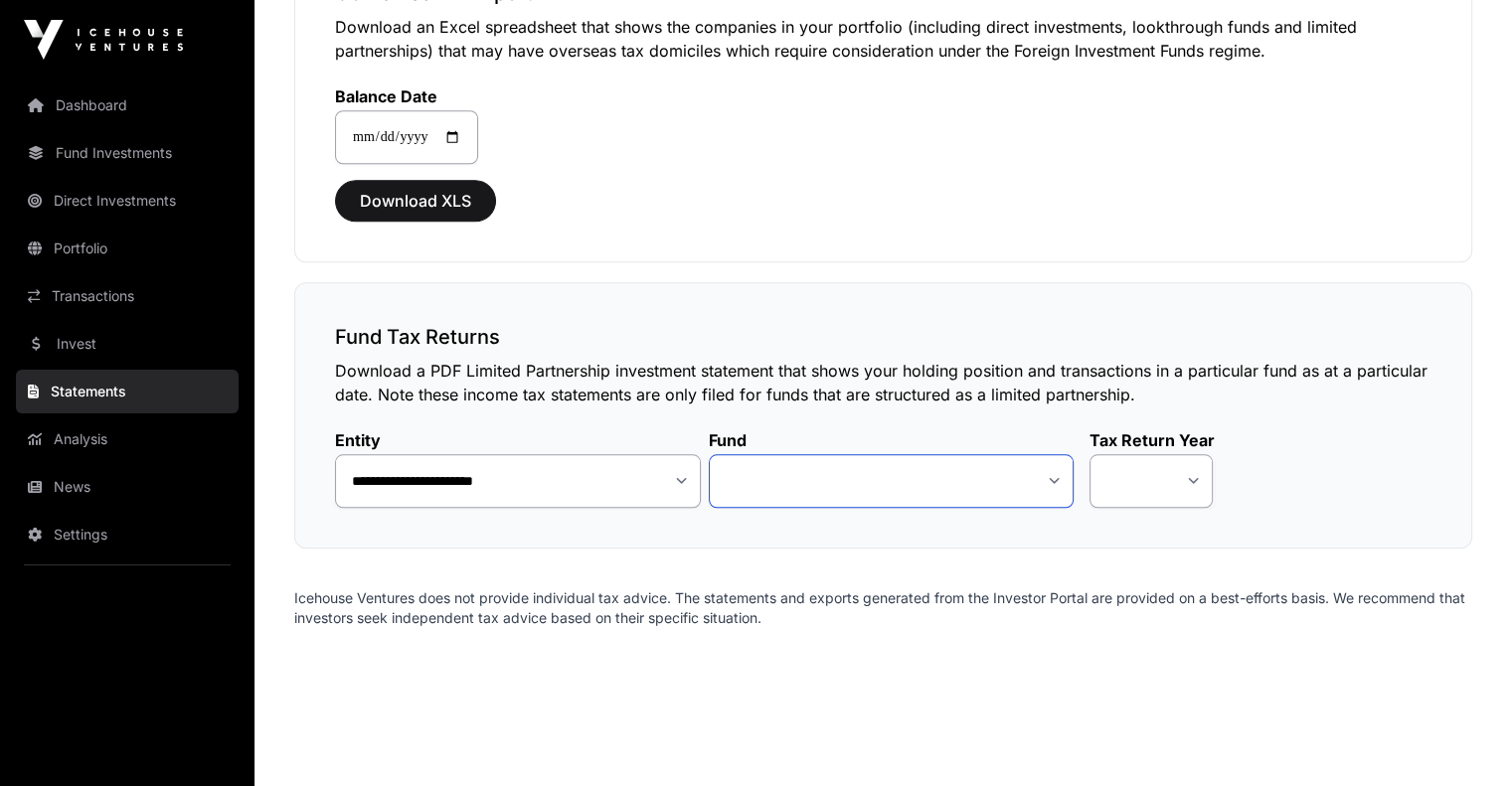 select on "**" 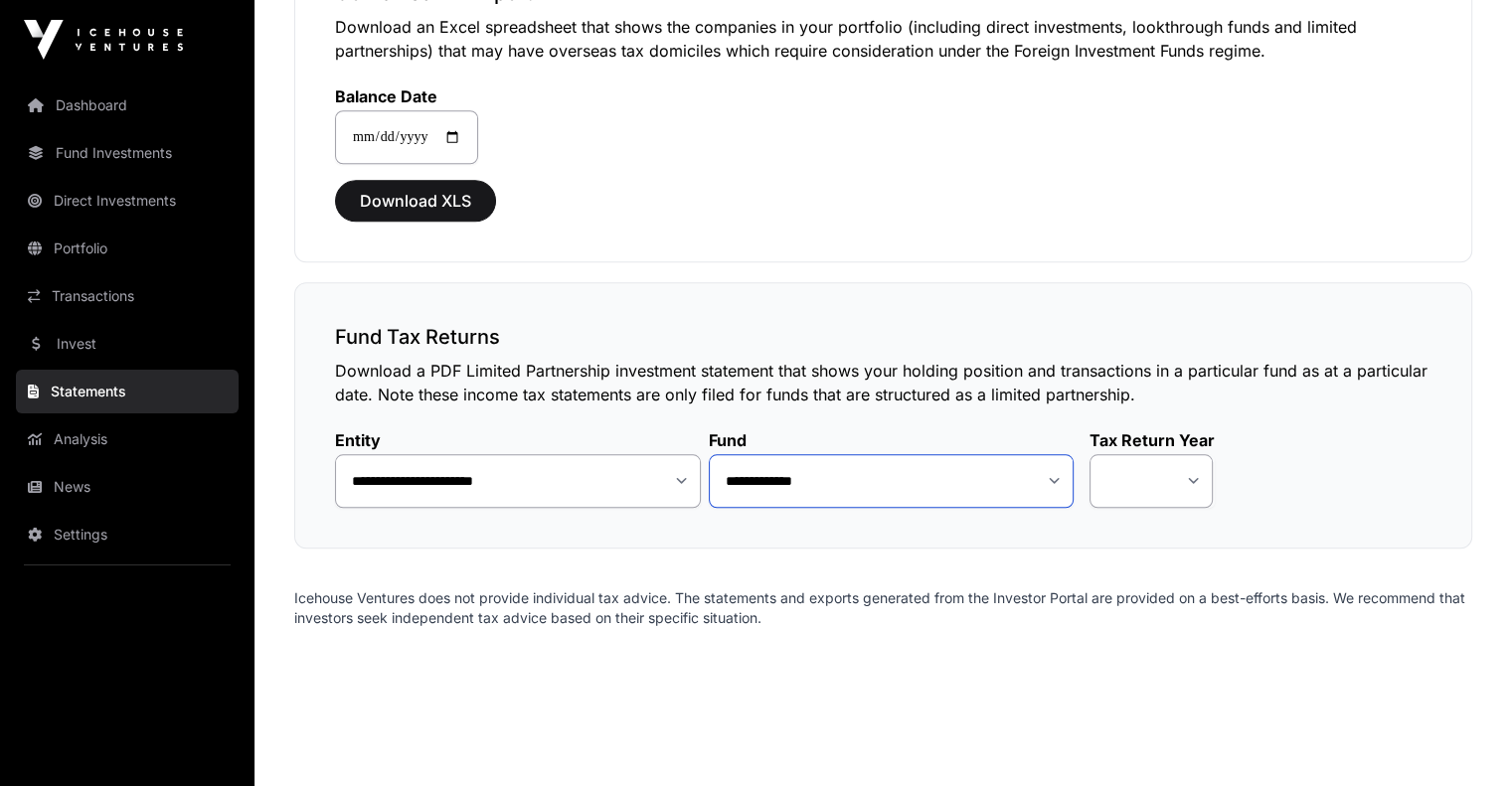 click on "**********" 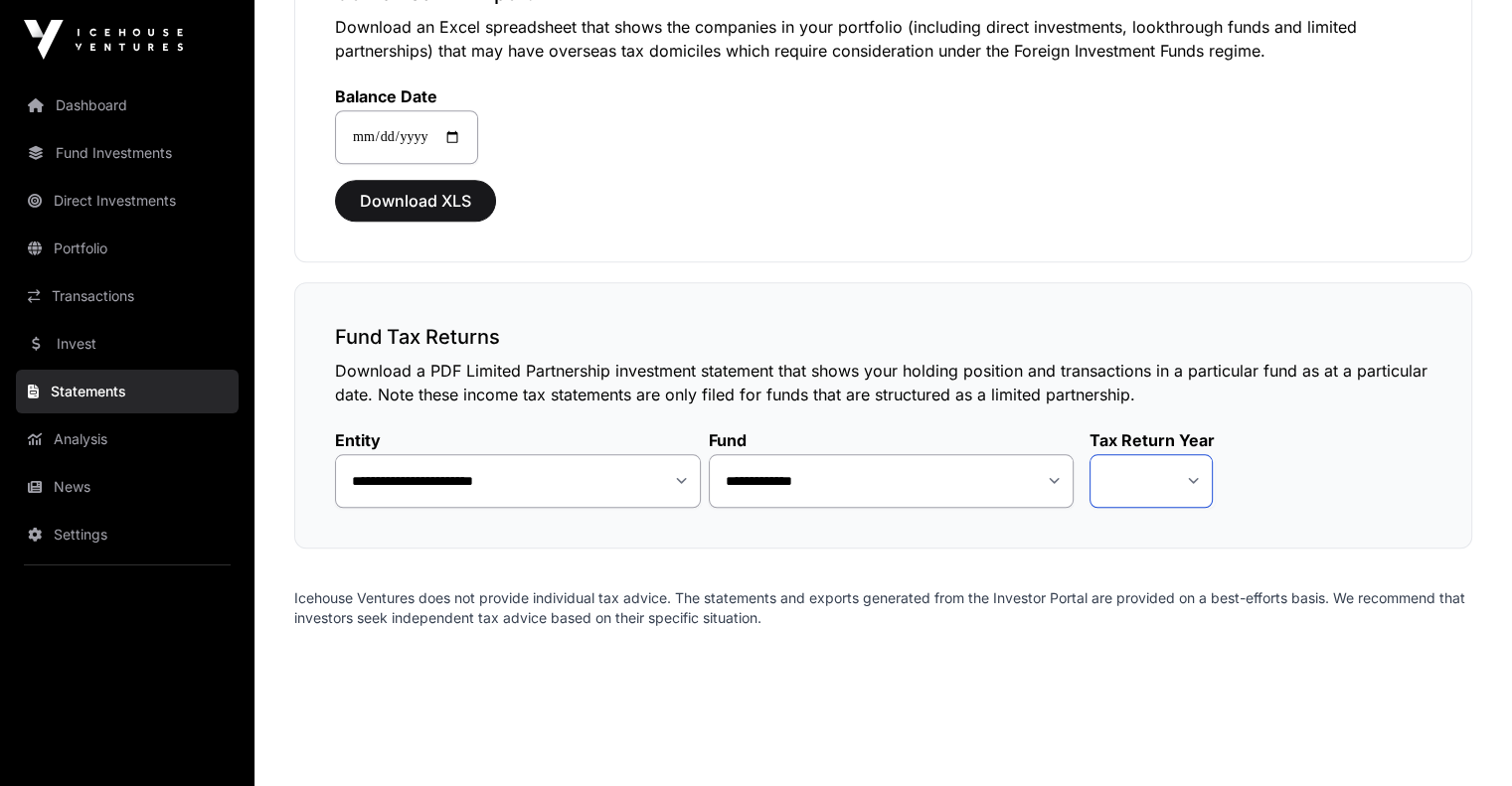 click on "**** **** ****" 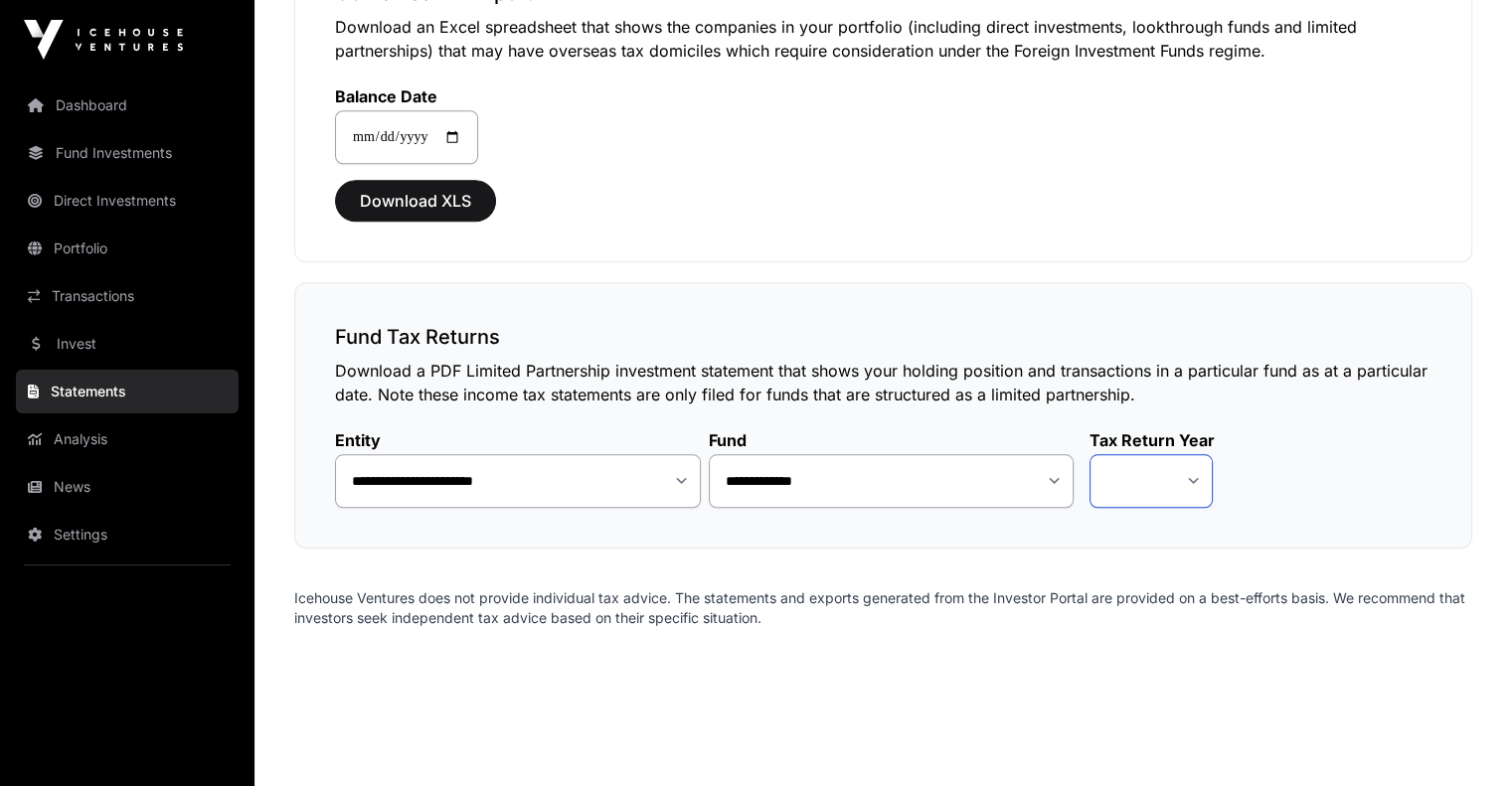 select on "*" 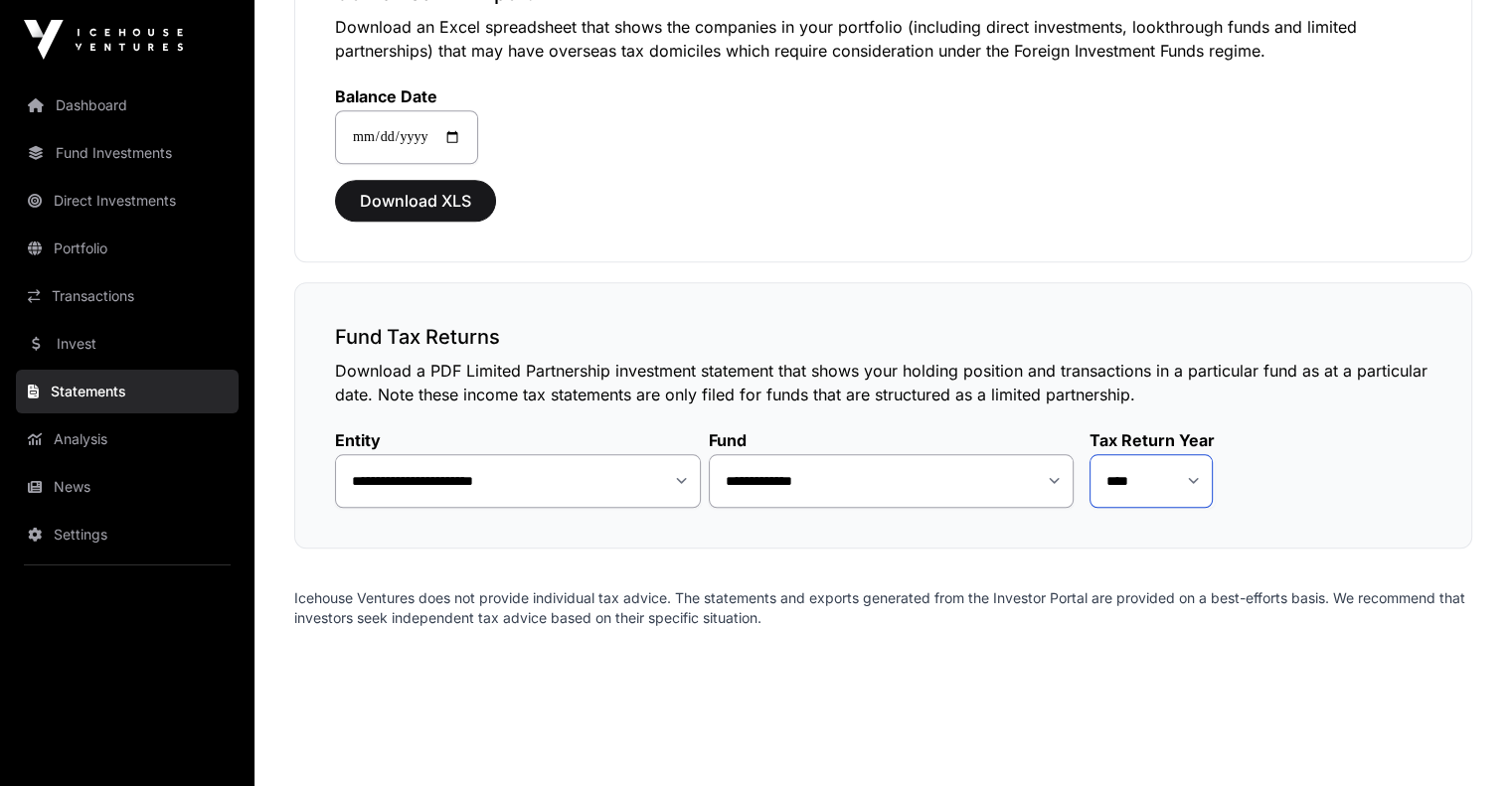 click on "**** **** ****" 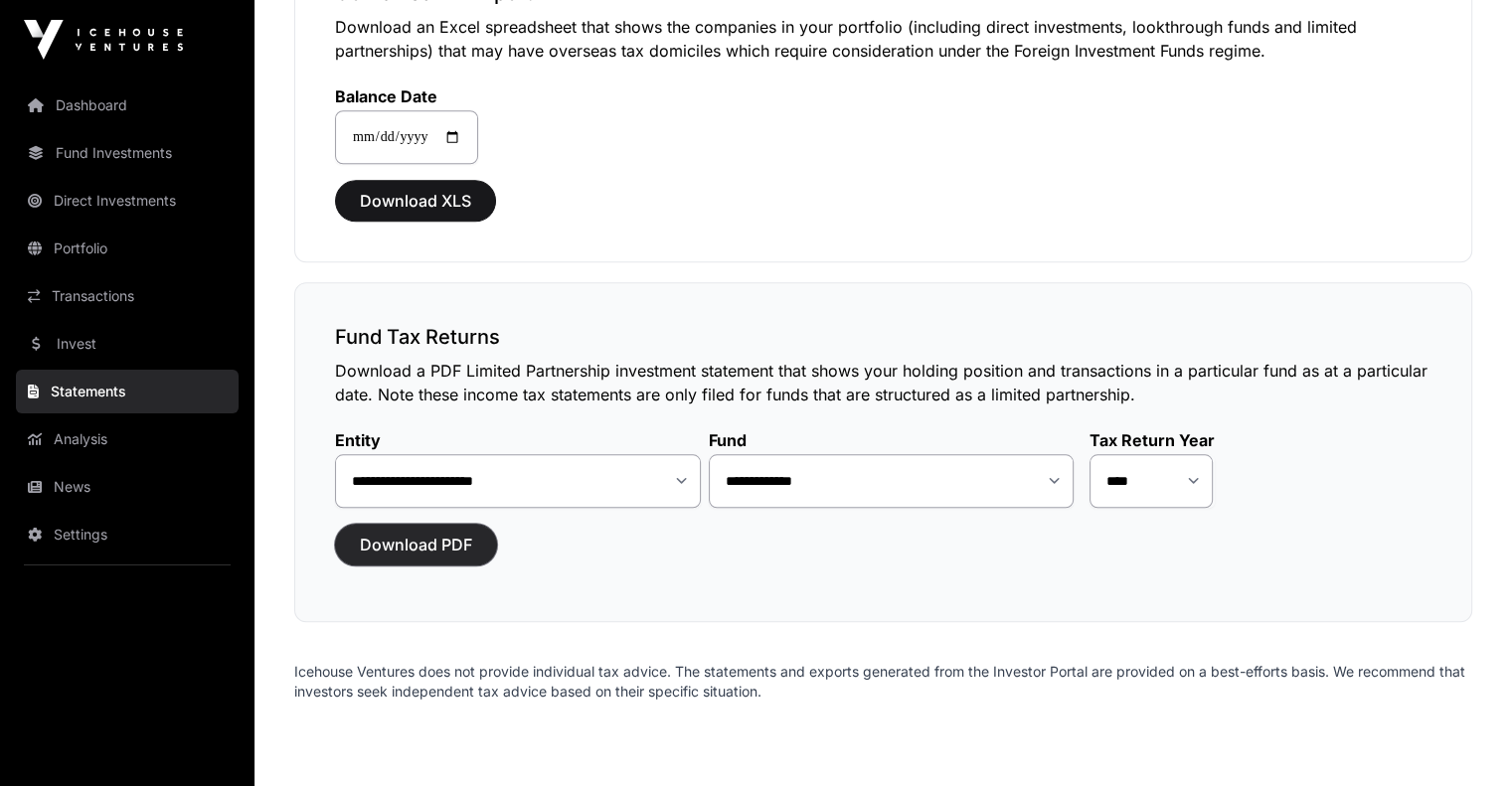 click on "Download PDF" 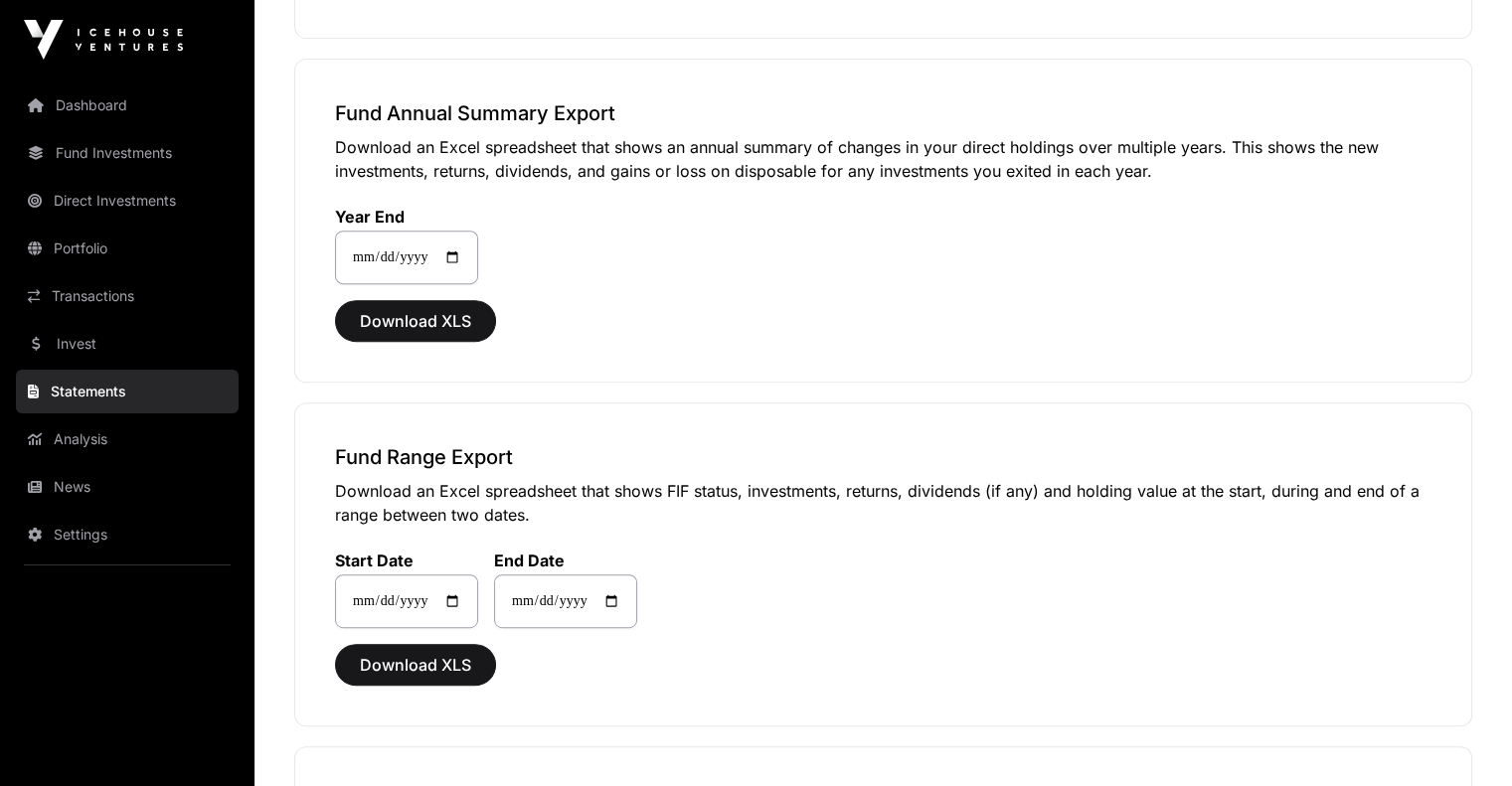 scroll, scrollTop: 799, scrollLeft: 0, axis: vertical 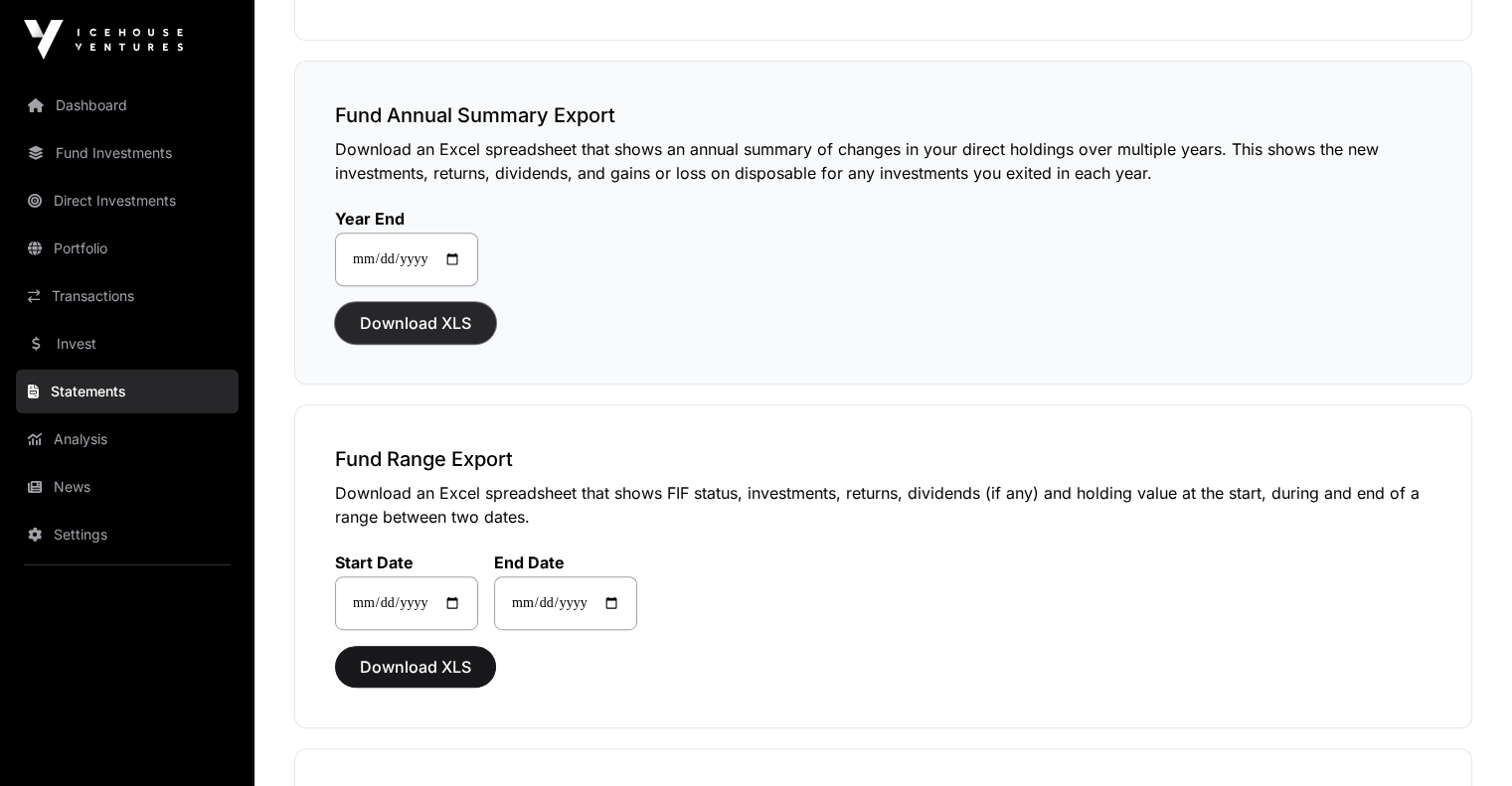 click on "Download XLS" 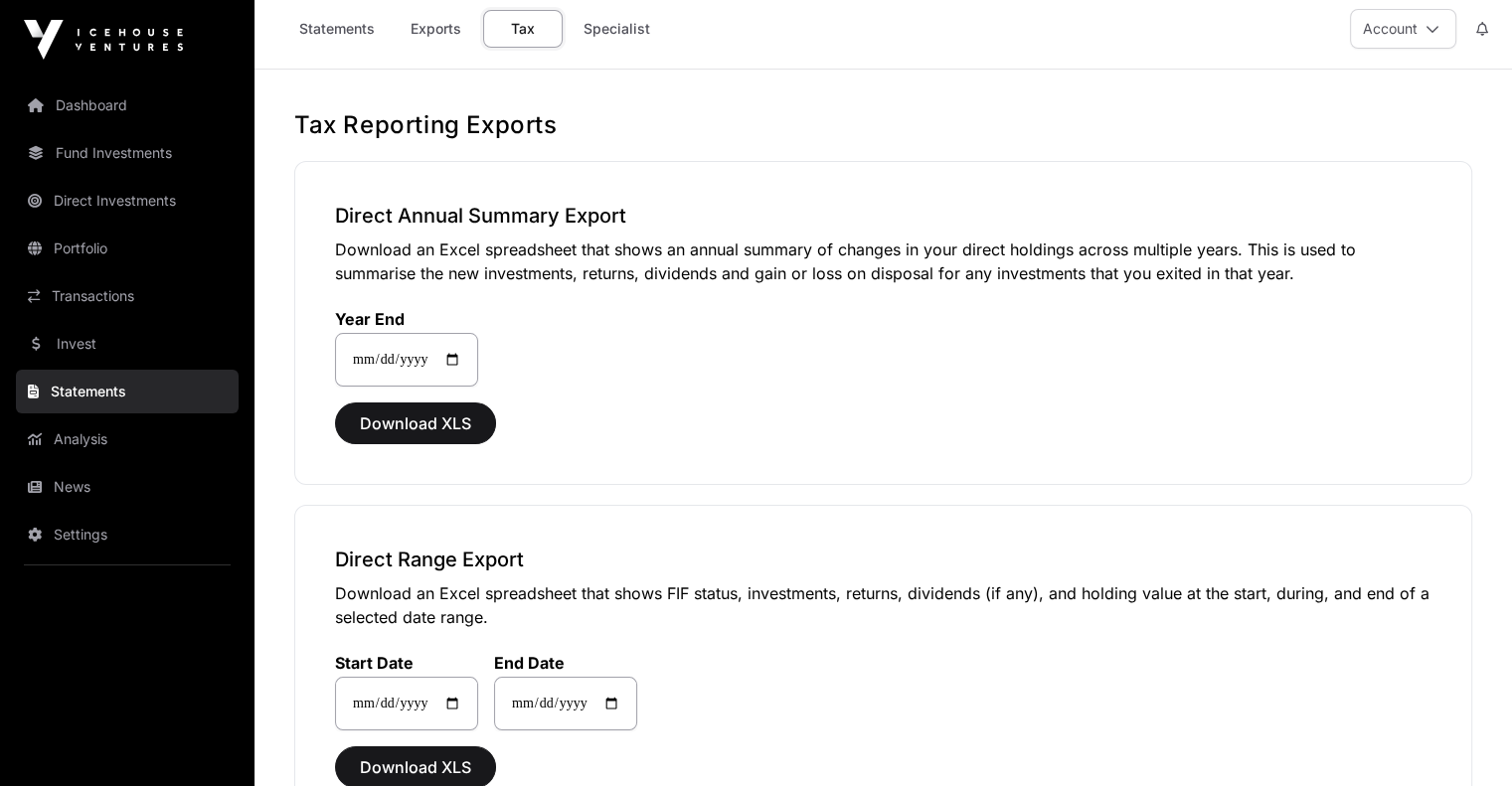 scroll, scrollTop: 0, scrollLeft: 0, axis: both 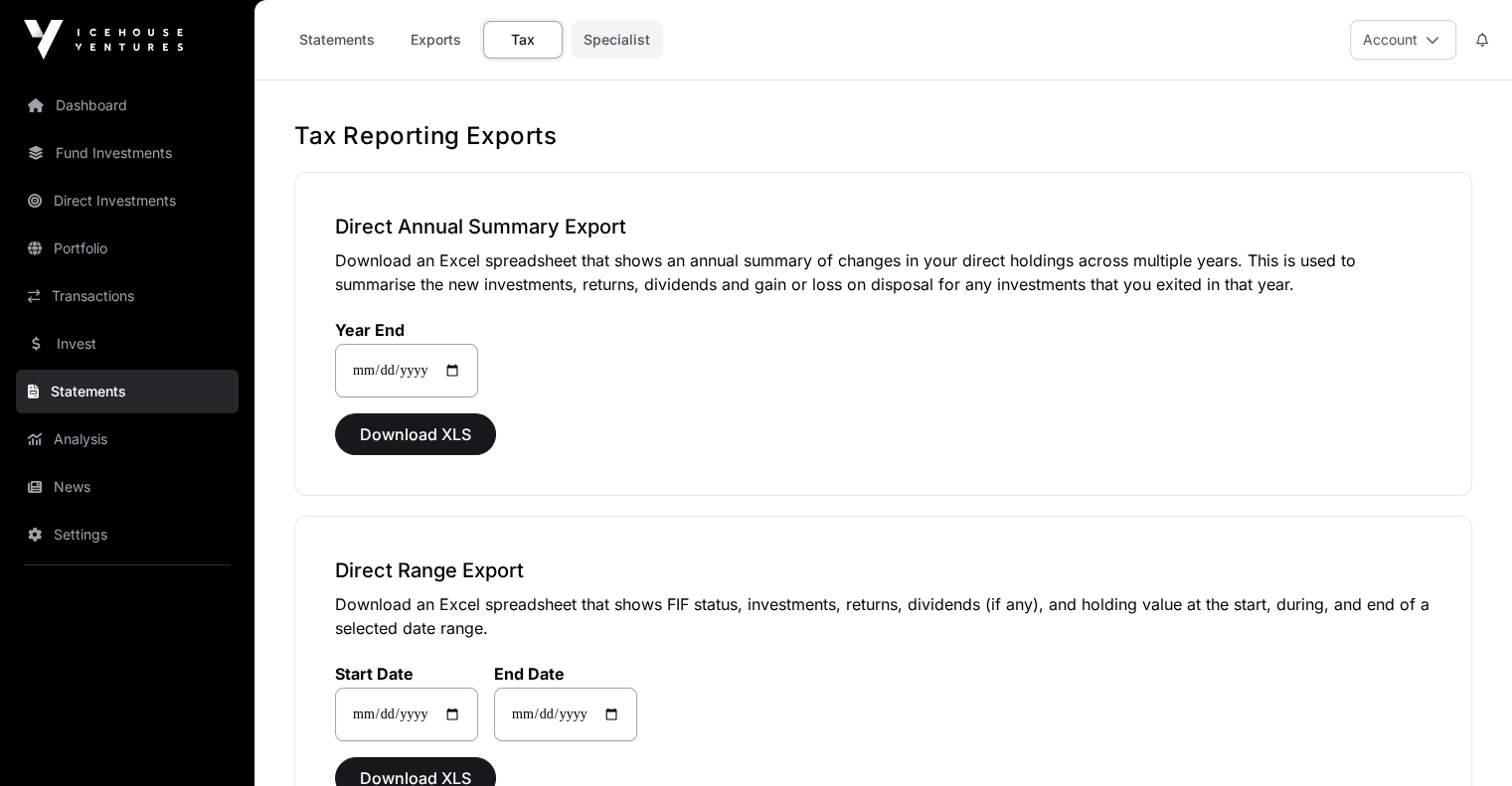 click on "Specialist" 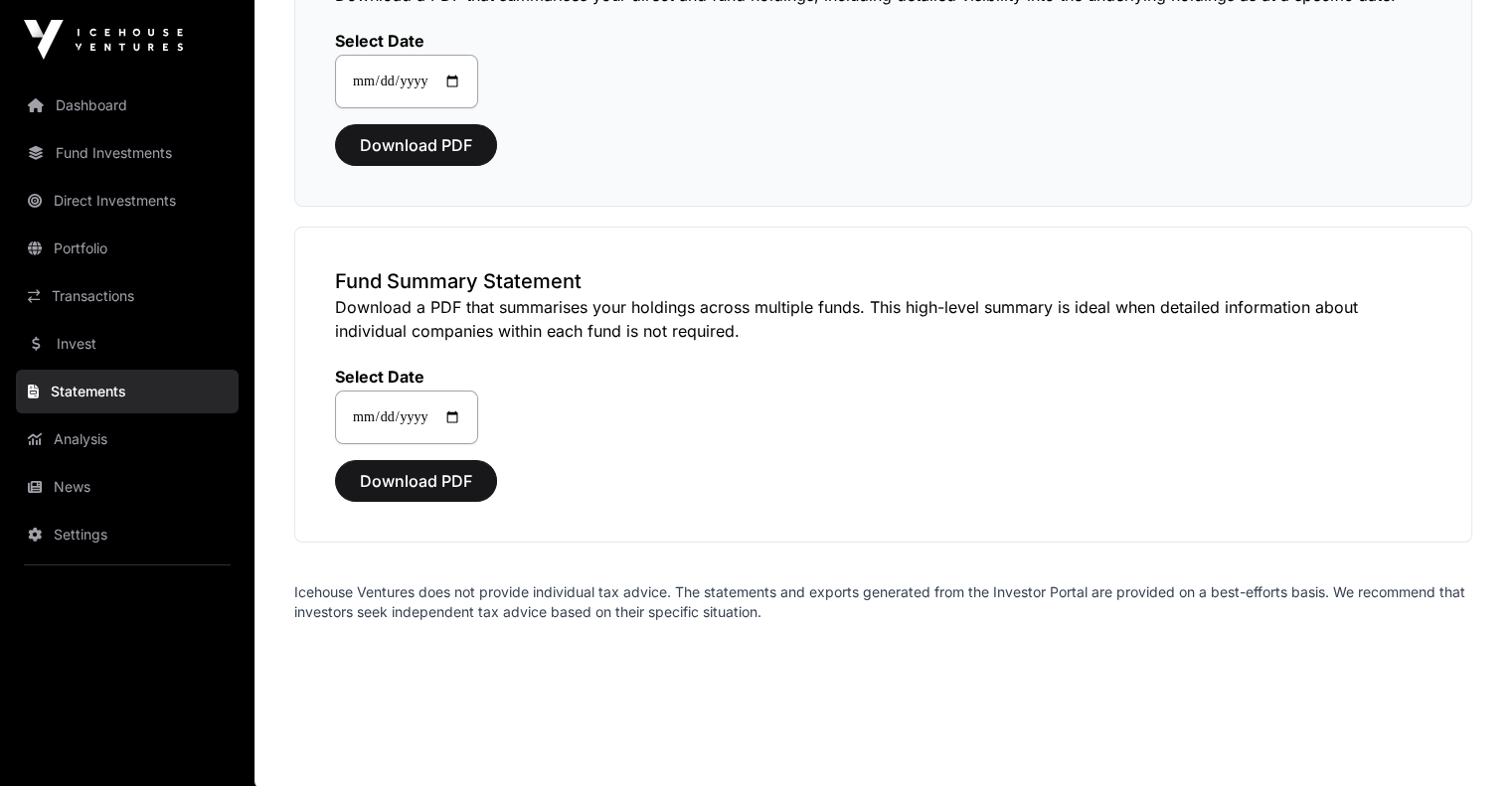 scroll, scrollTop: 0, scrollLeft: 0, axis: both 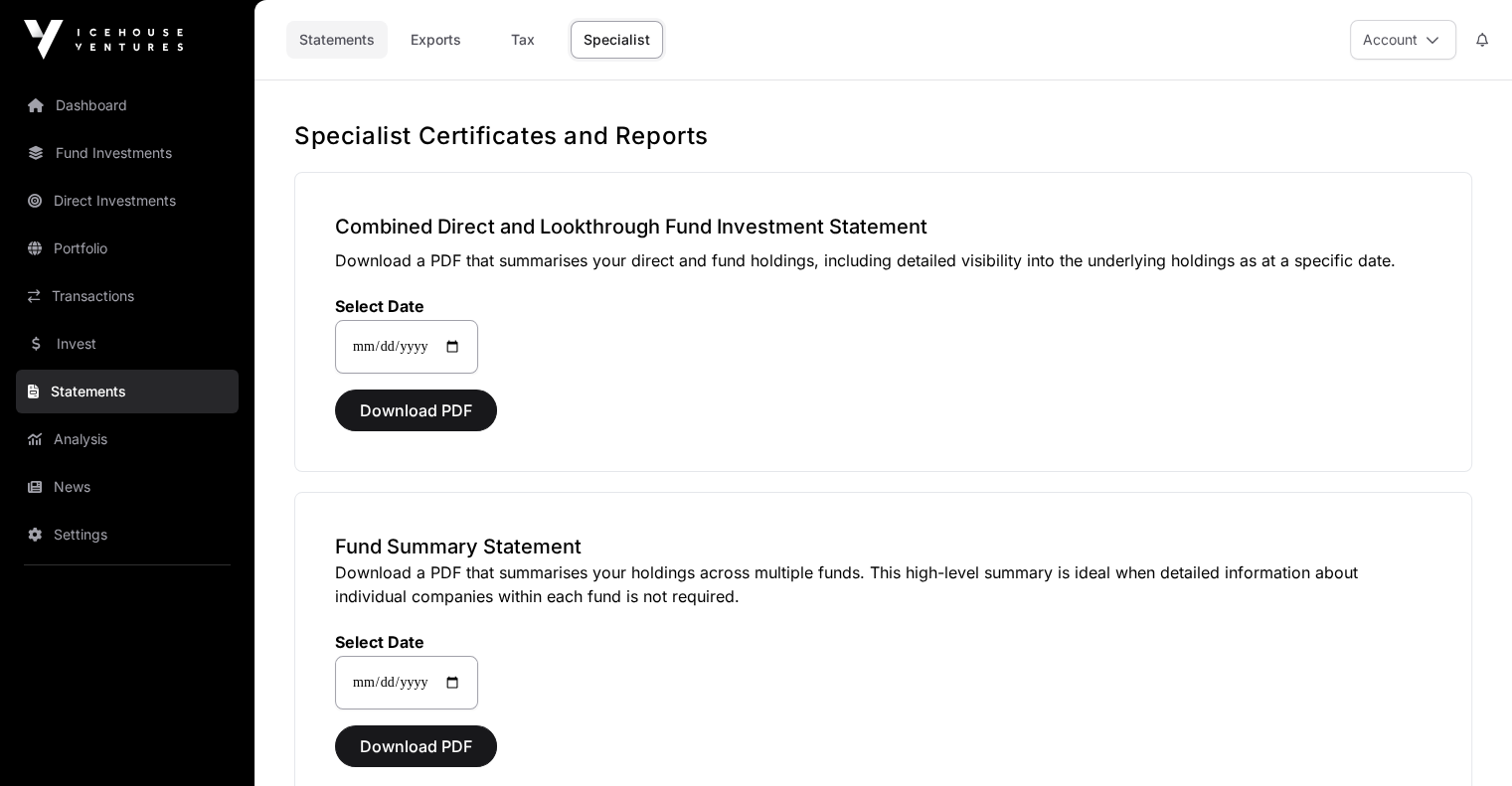 click on "Statements" 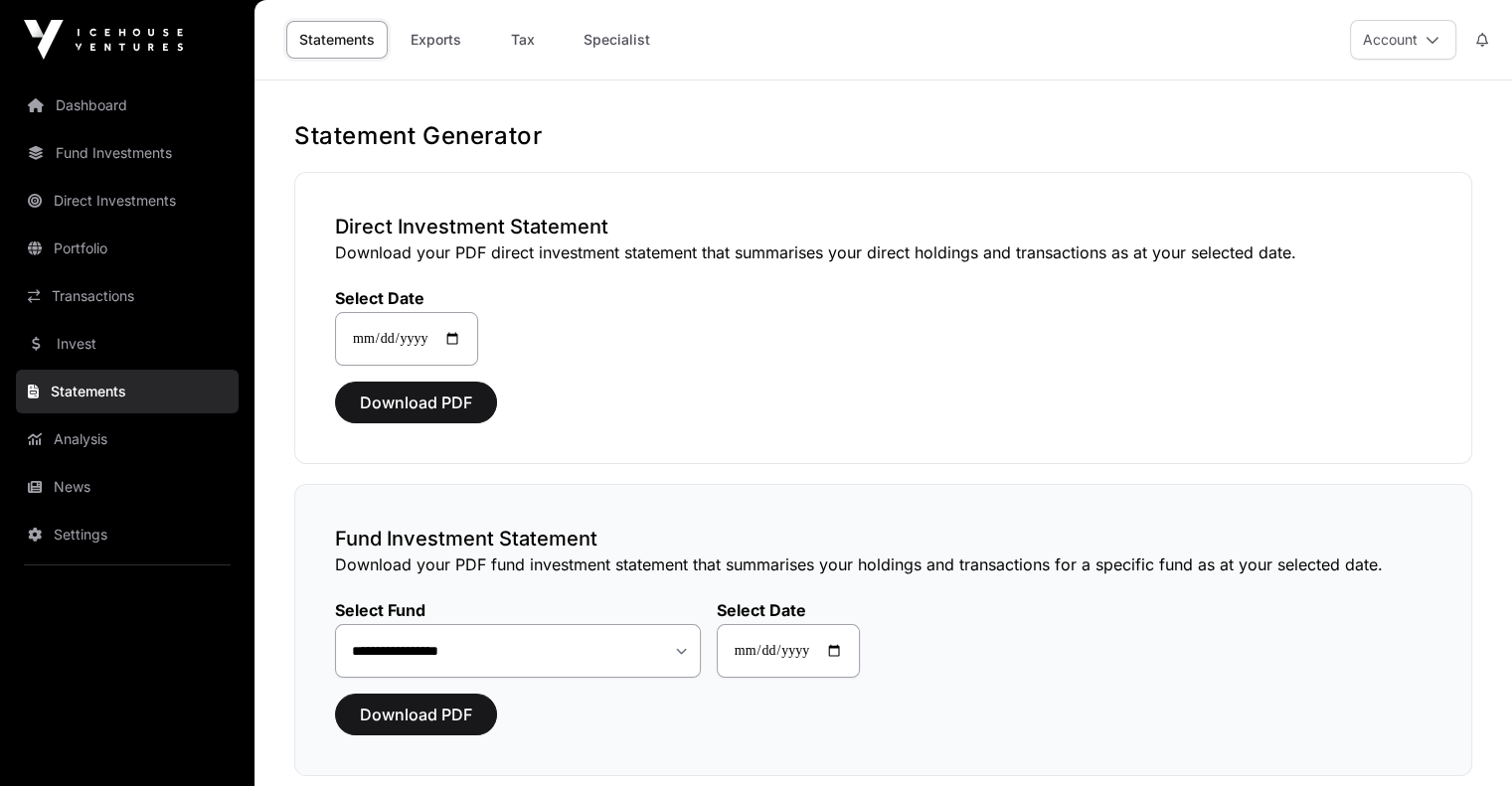 scroll, scrollTop: 154, scrollLeft: 0, axis: vertical 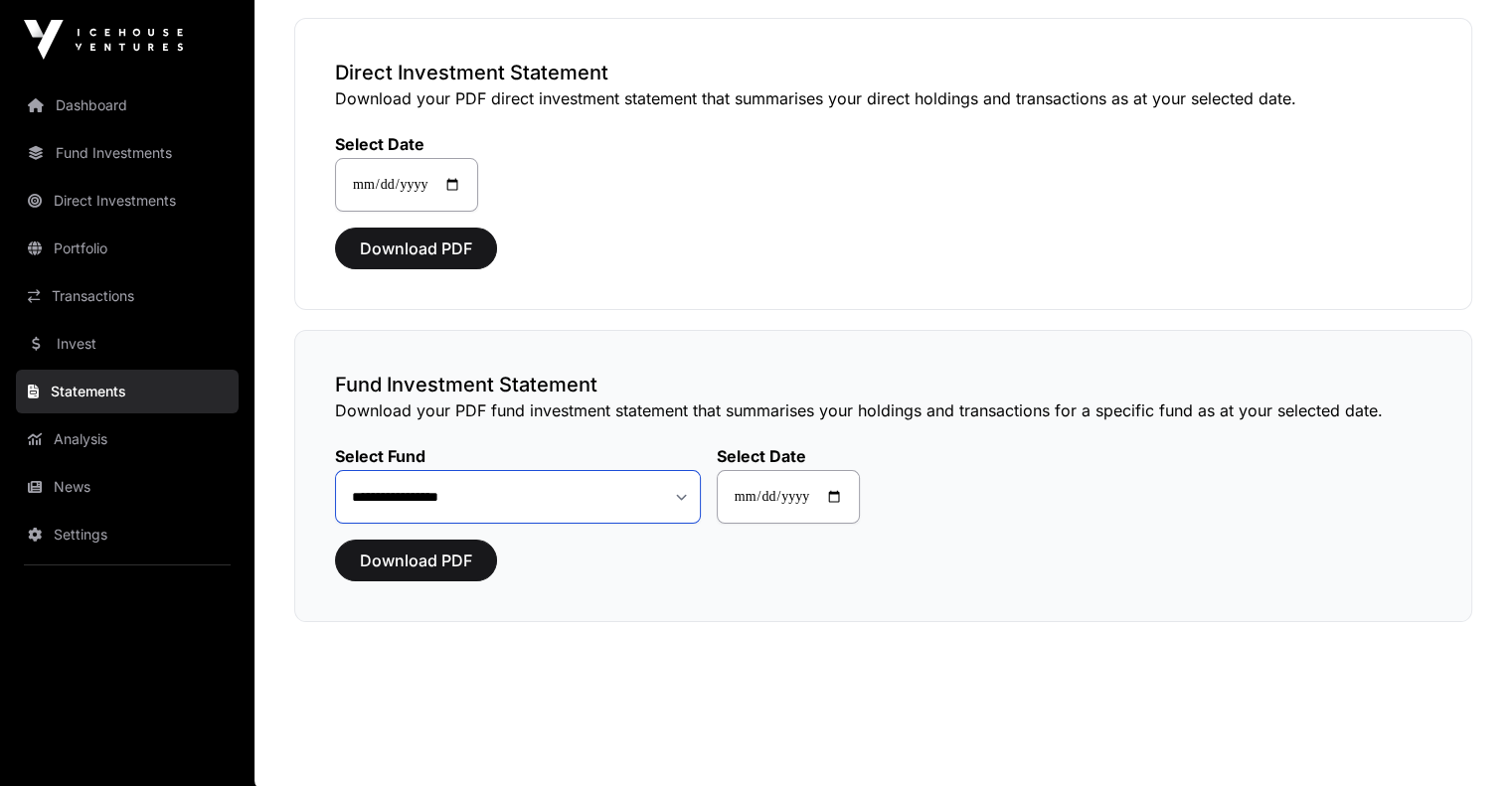 click on "**********" 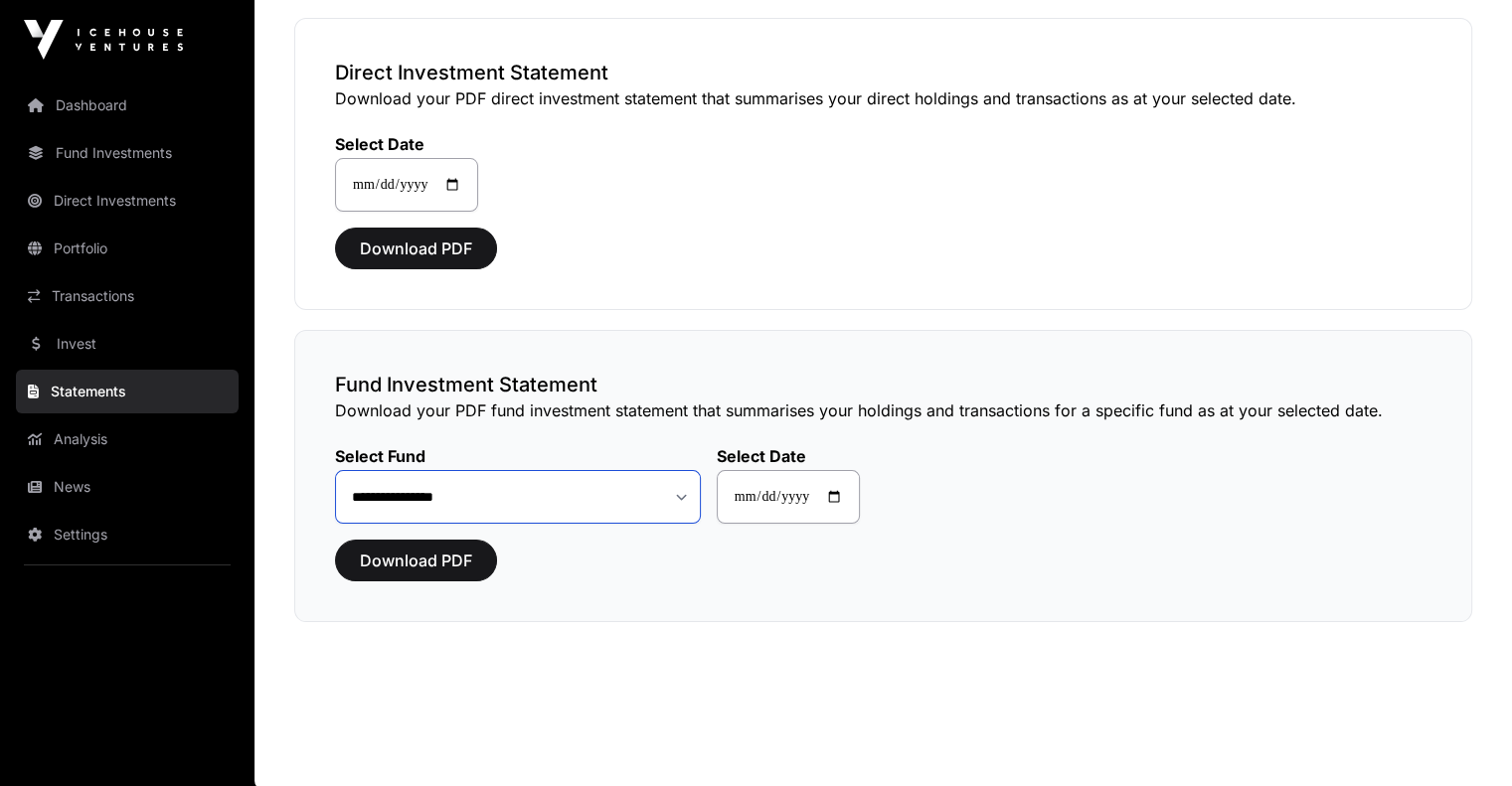 click on "**********" 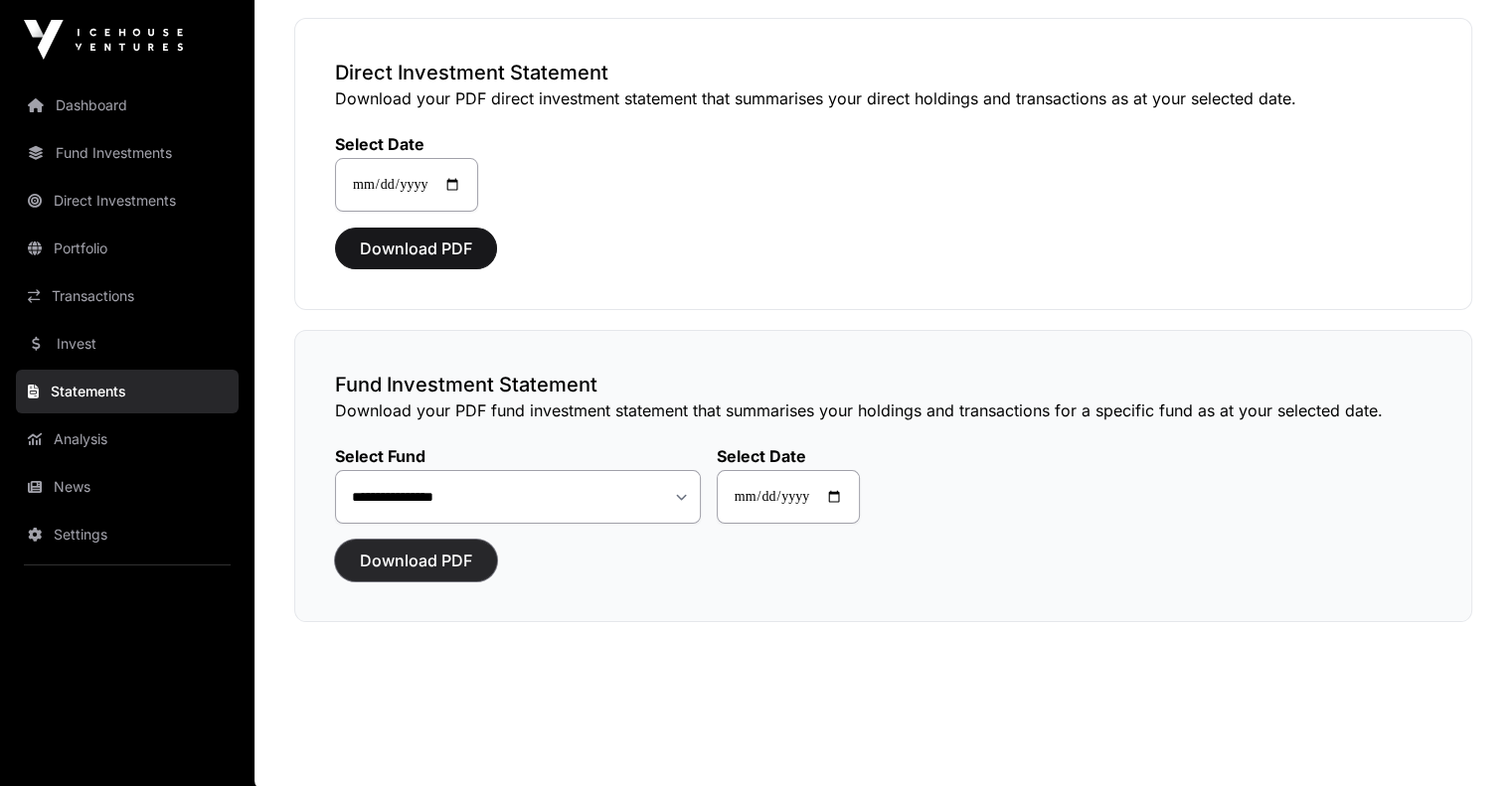 click on "Download PDF" 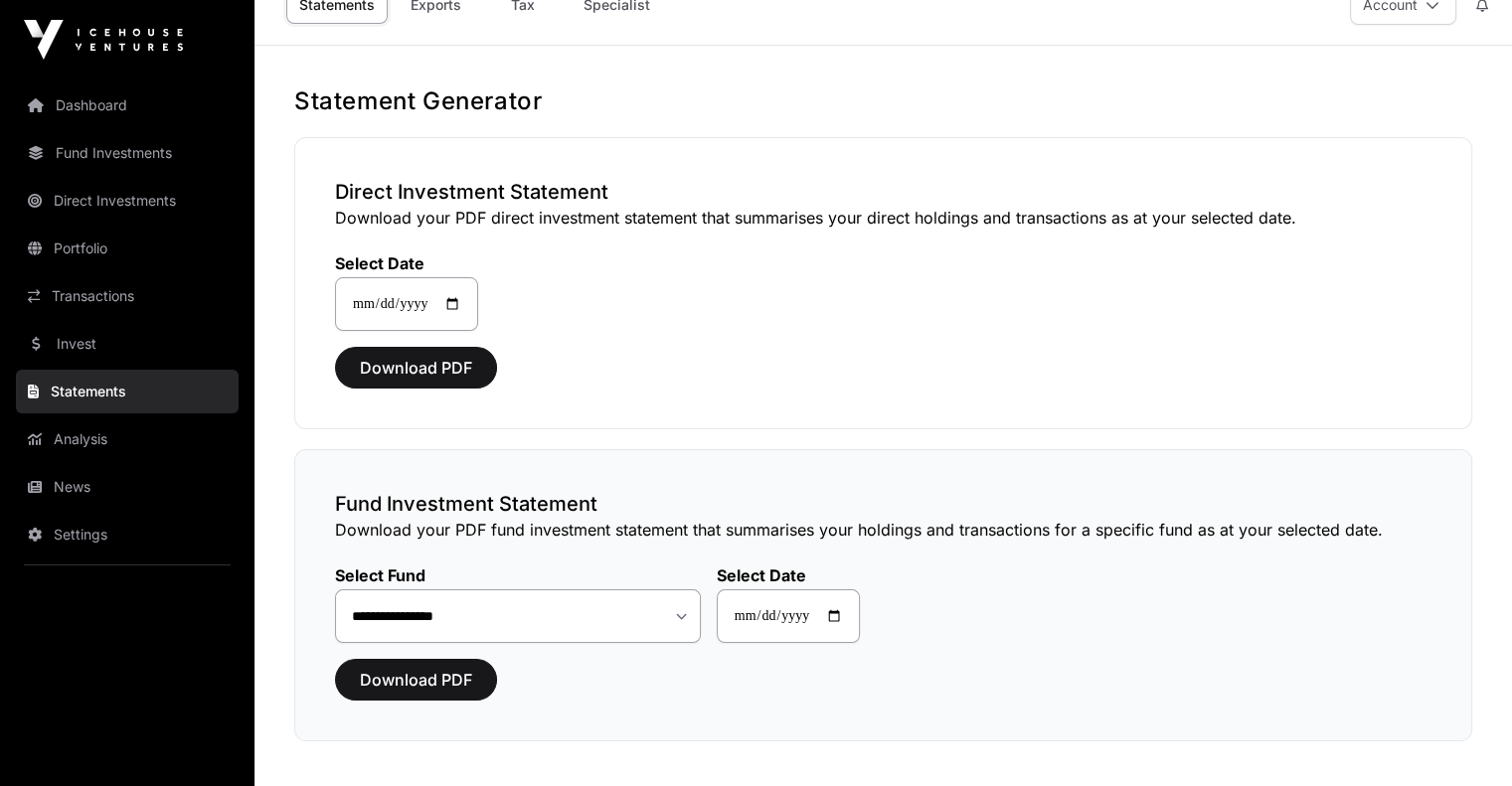 scroll, scrollTop: 43, scrollLeft: 0, axis: vertical 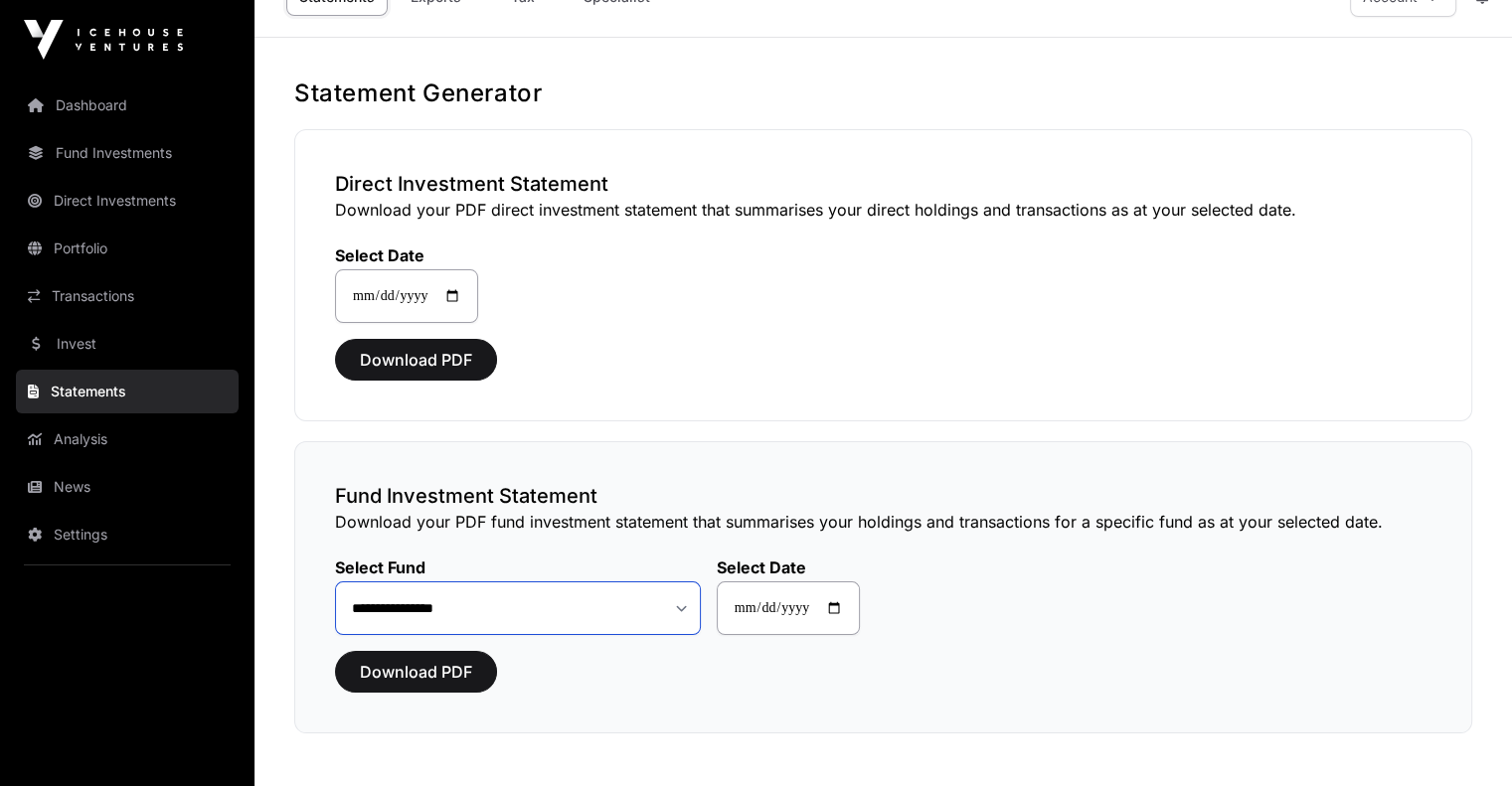 click on "**********" 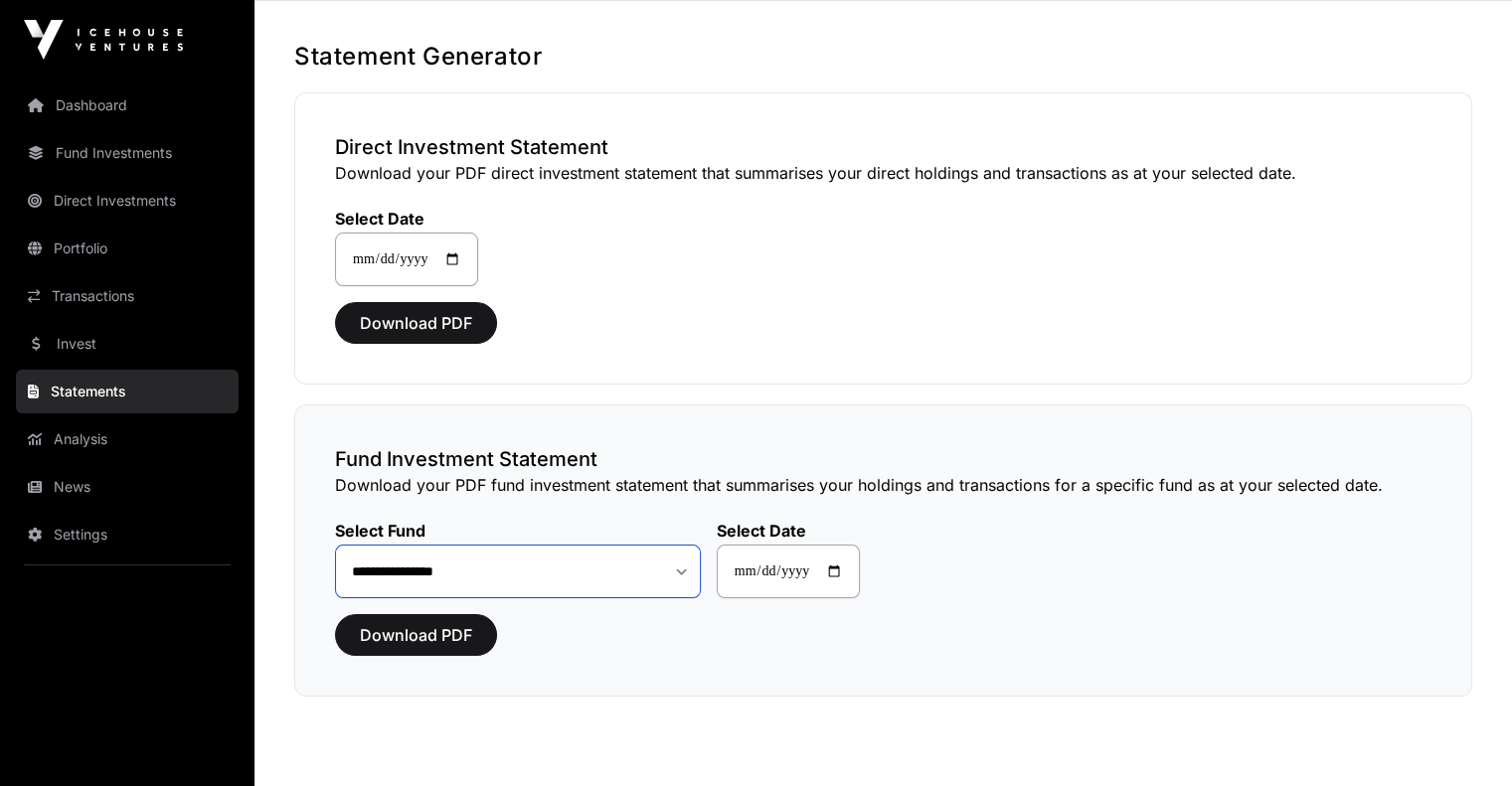 scroll, scrollTop: 72, scrollLeft: 0, axis: vertical 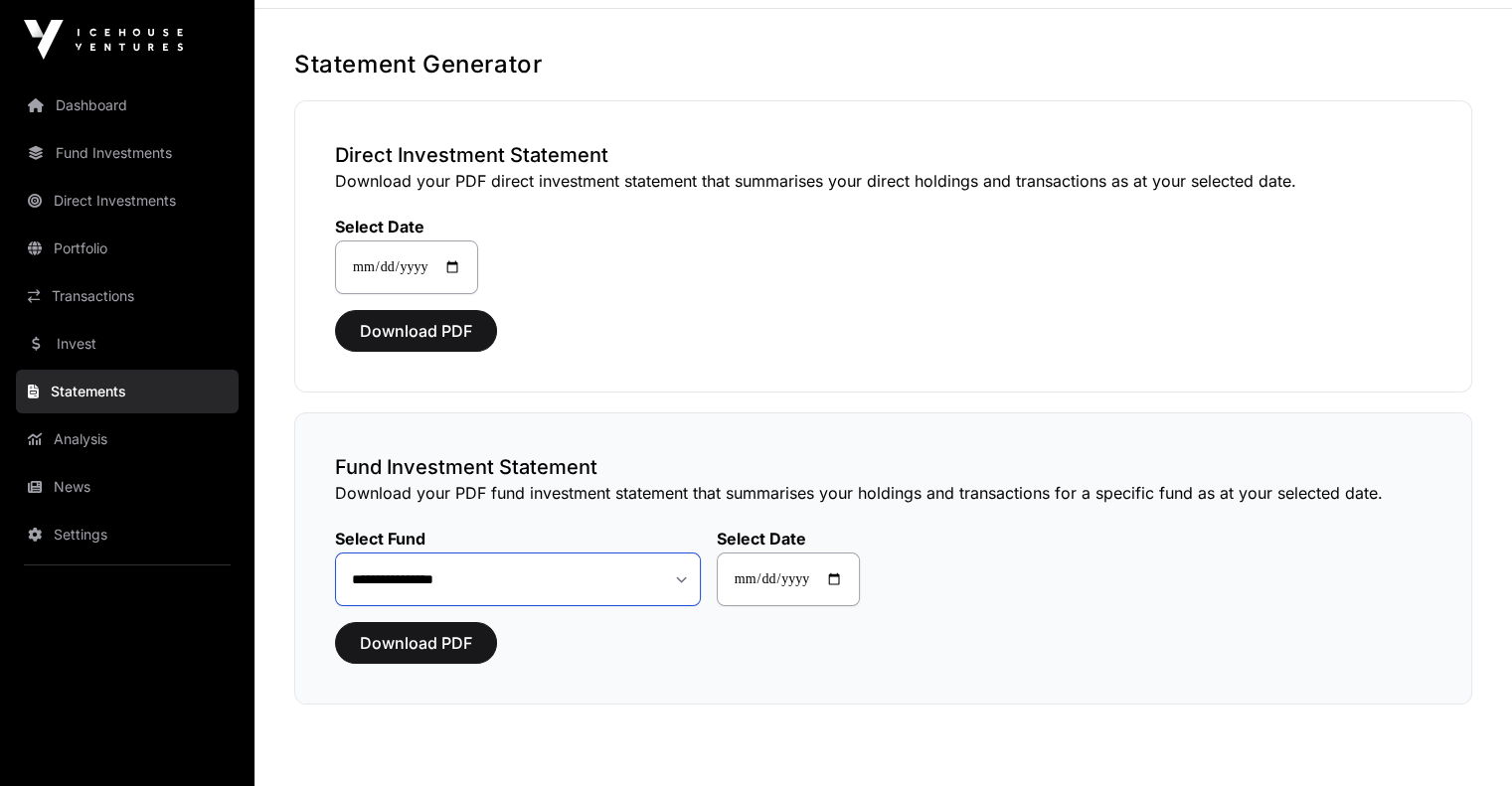 click on "**********" 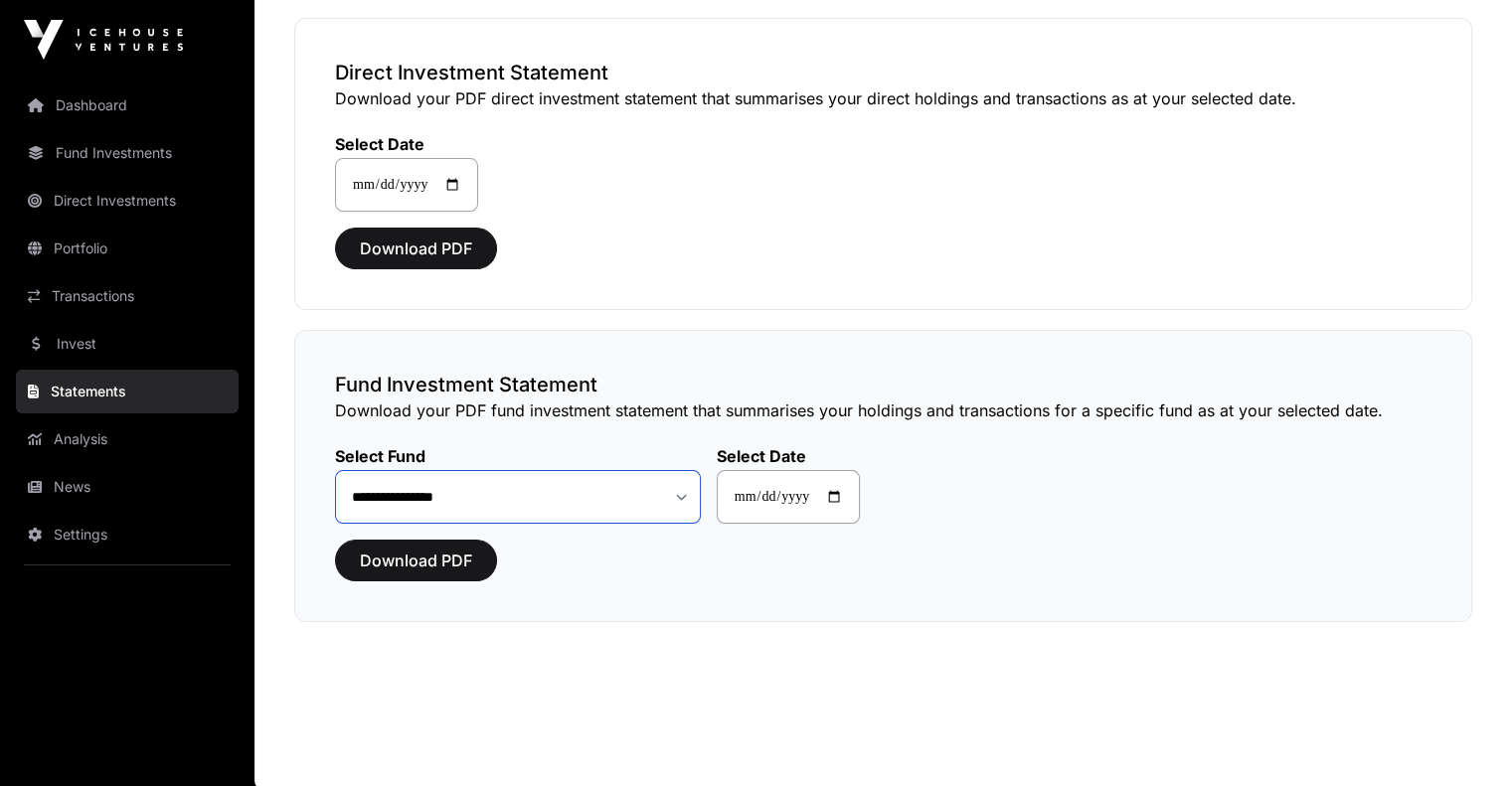 click on "**********" 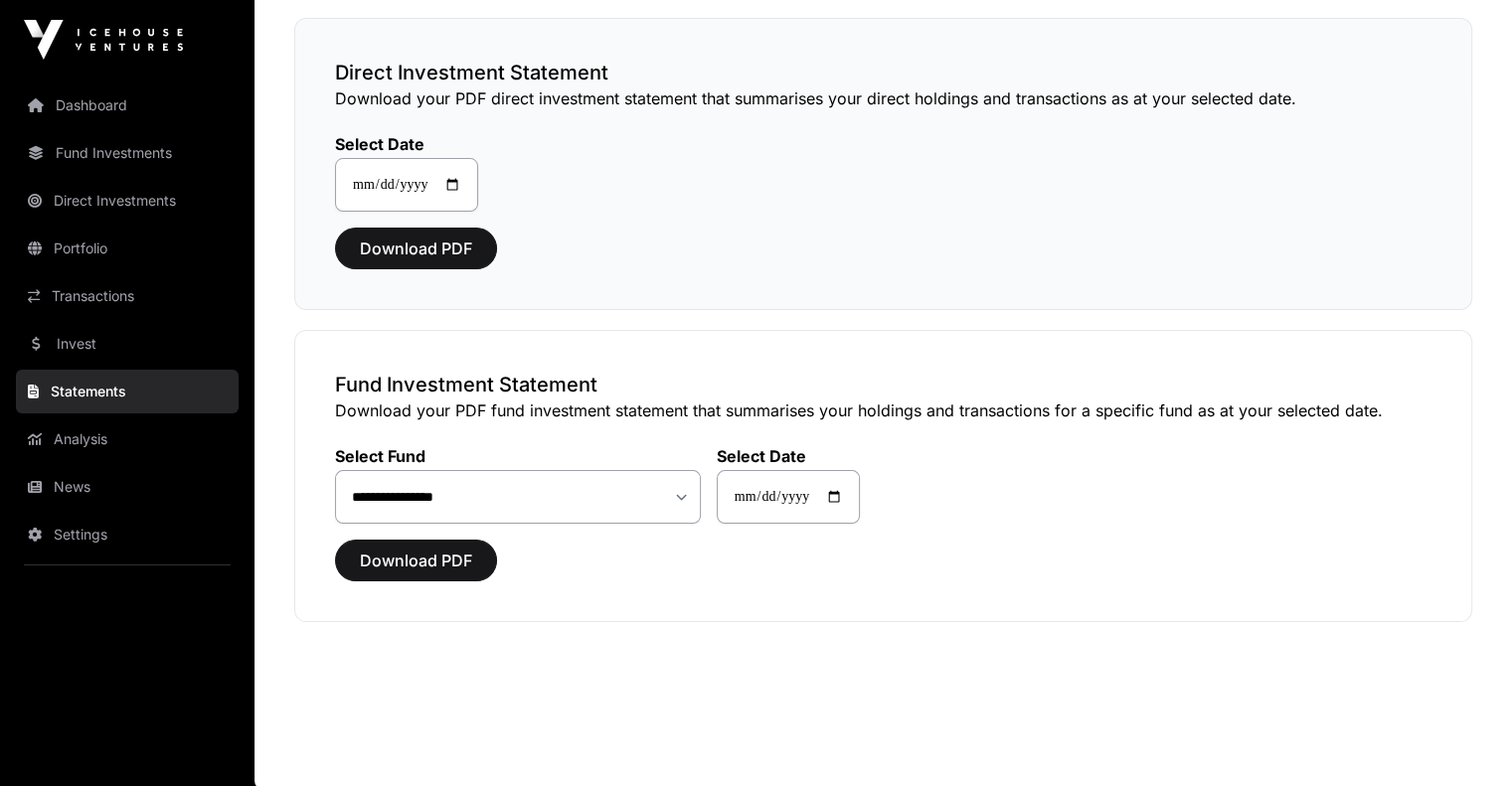 click on "**********" 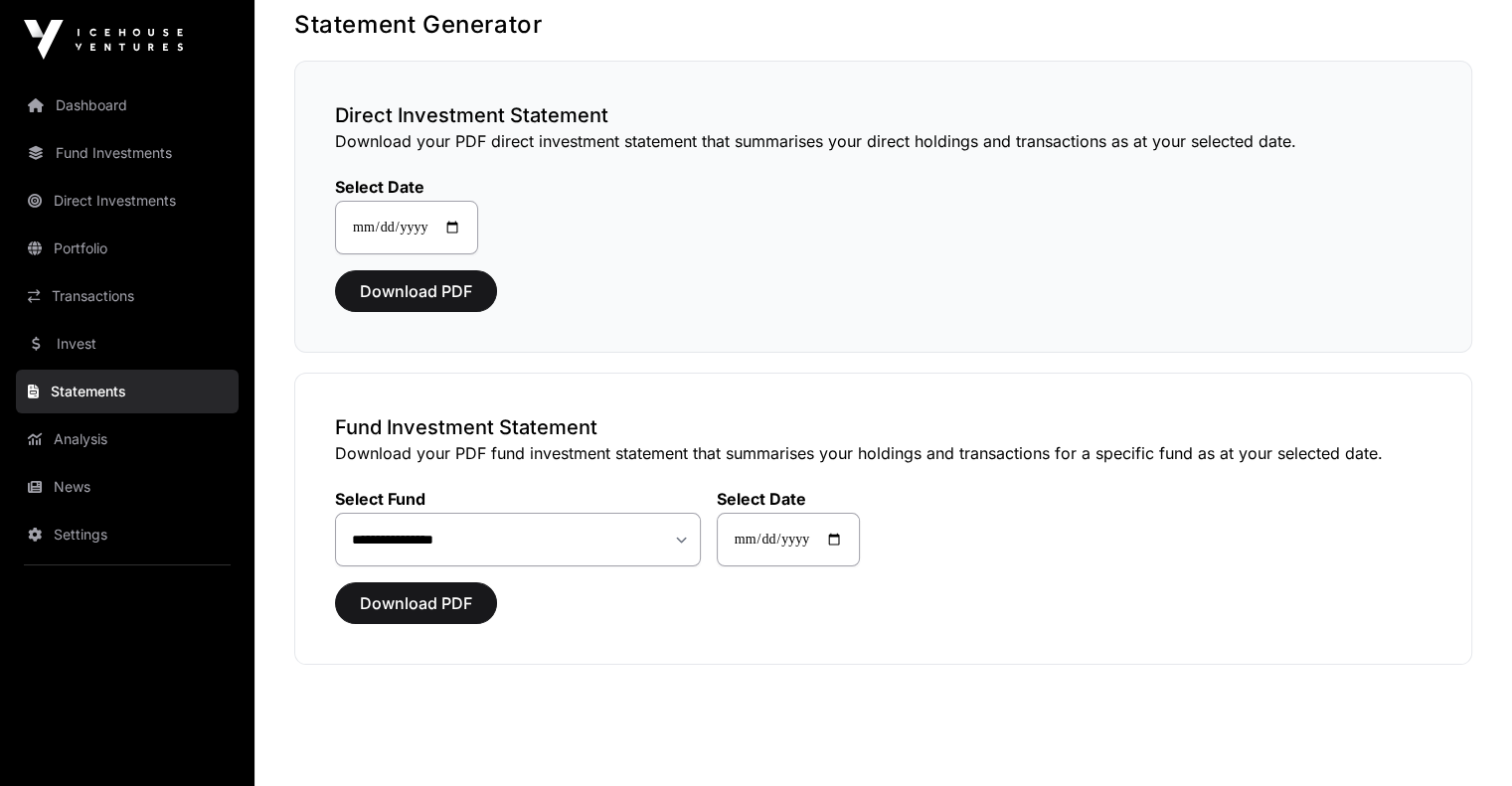 scroll, scrollTop: 124, scrollLeft: 0, axis: vertical 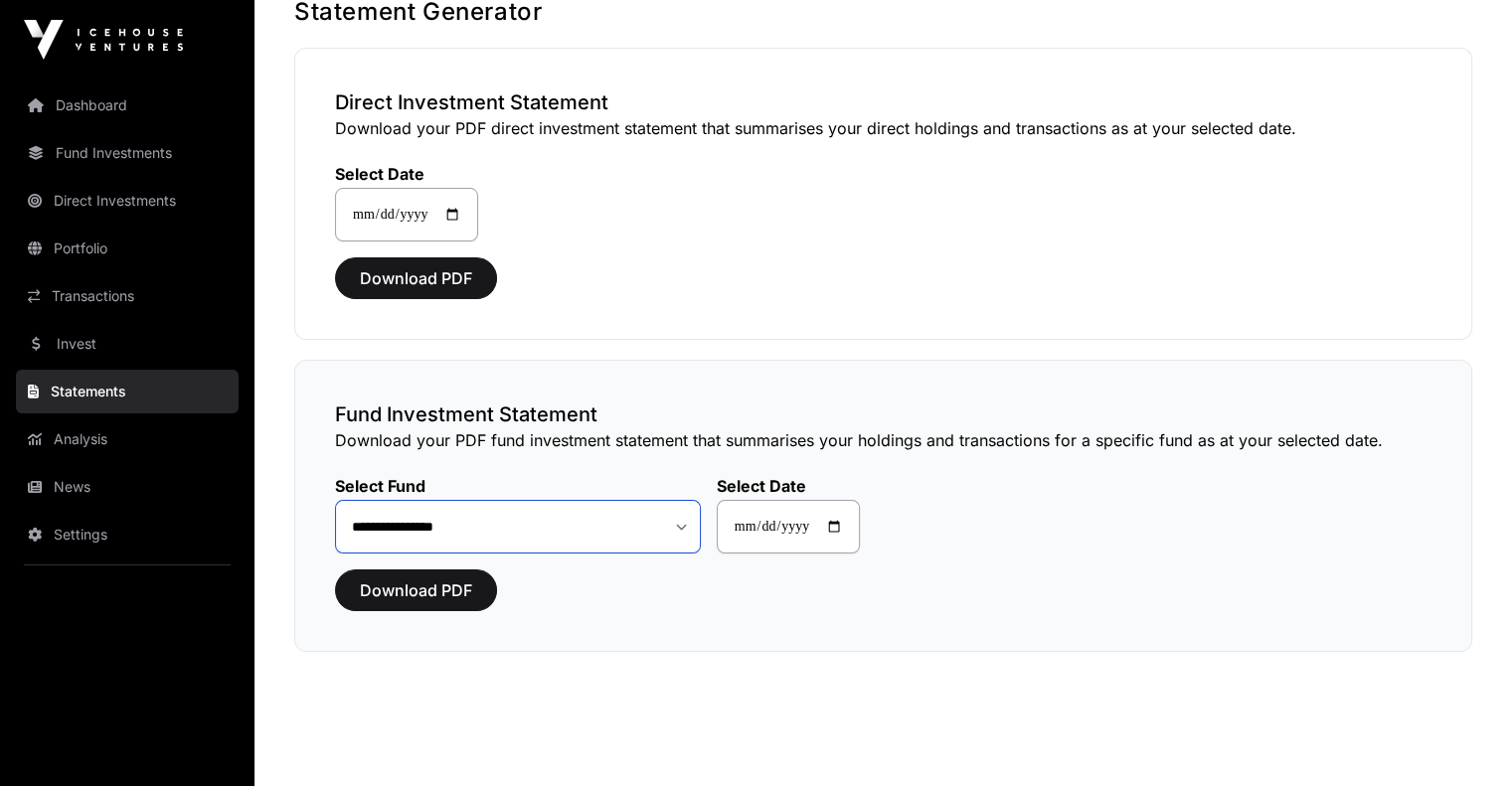 click on "**********" 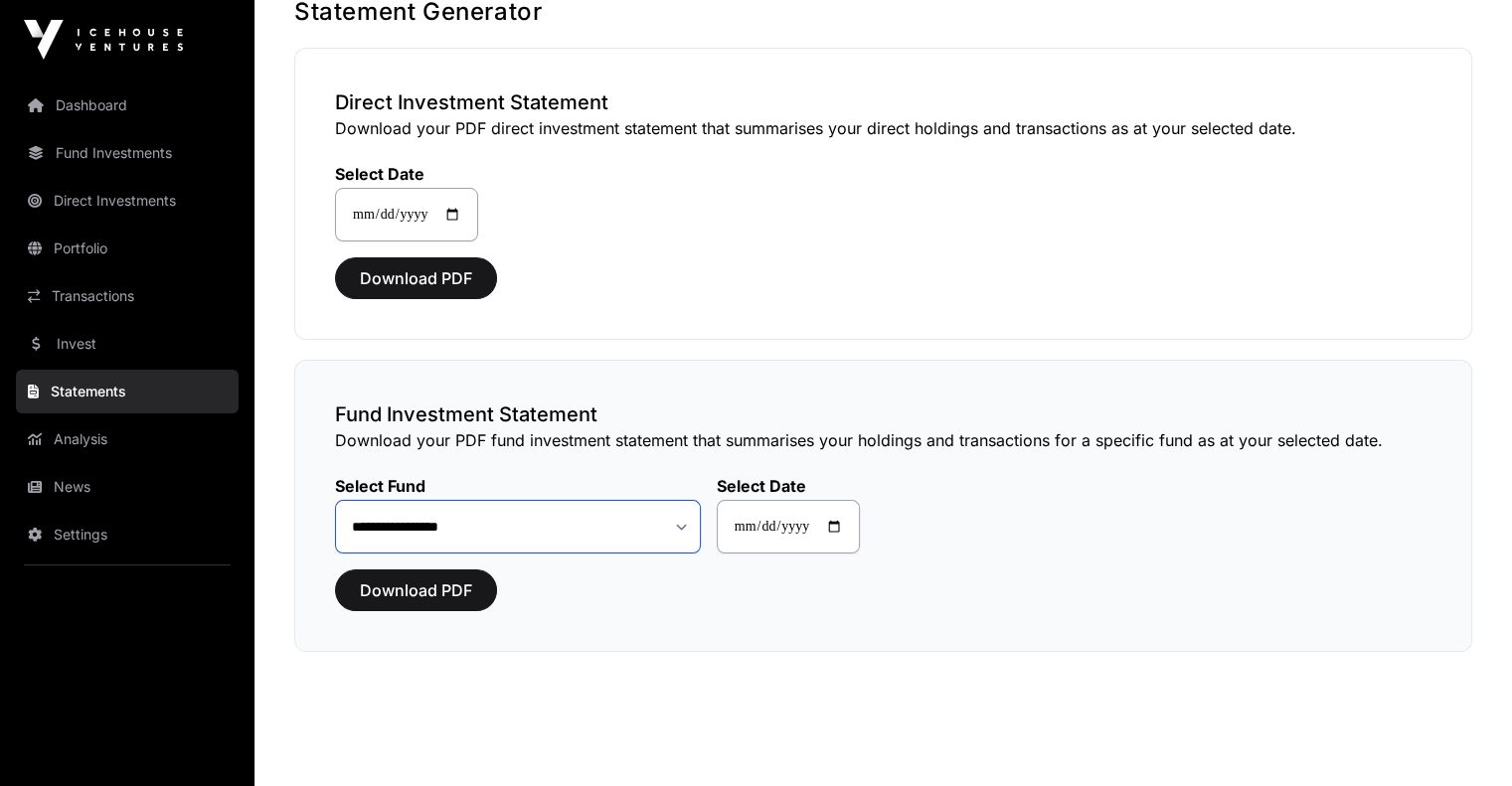 click on "**********" 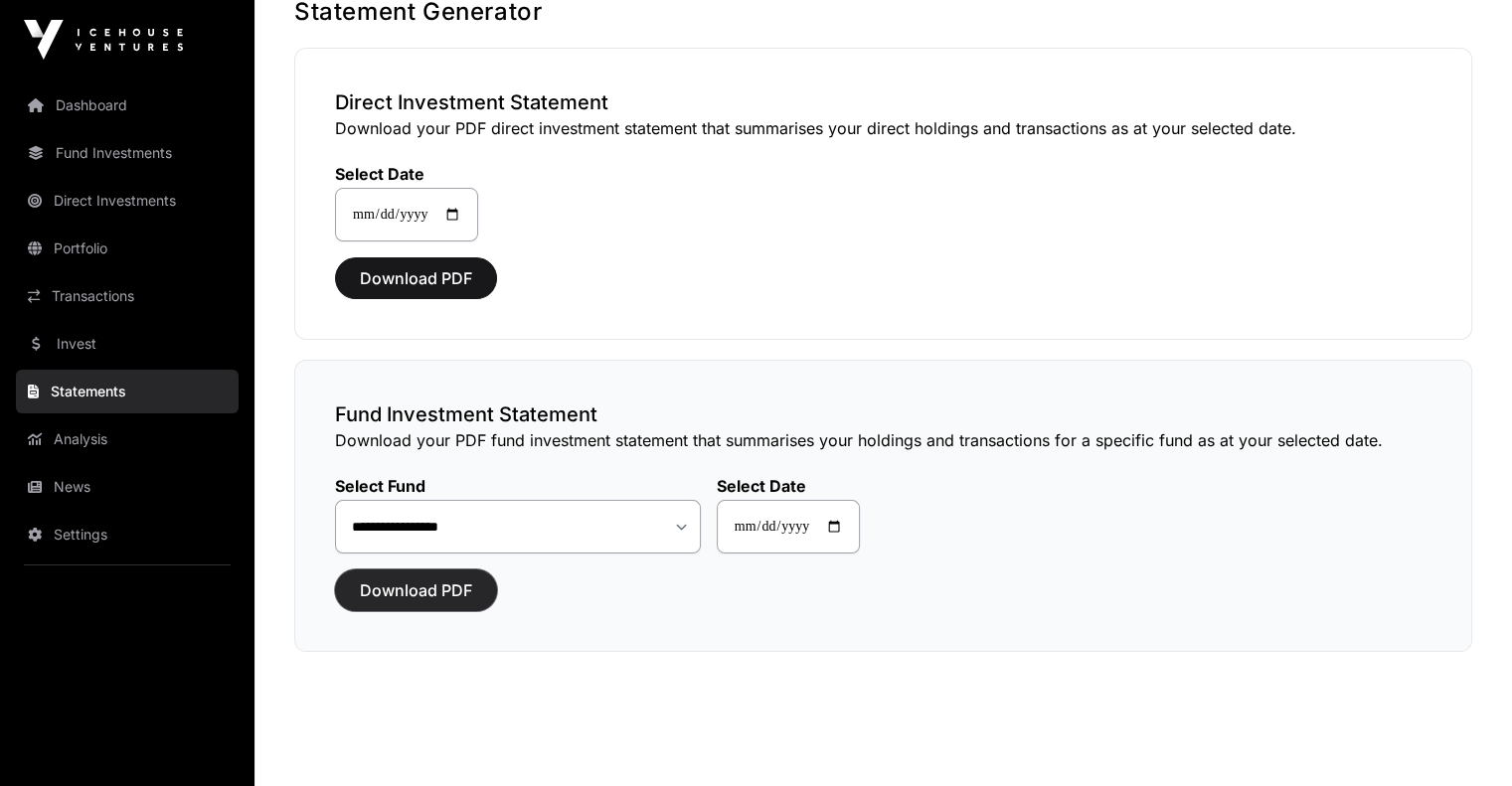 click on "Download PDF" 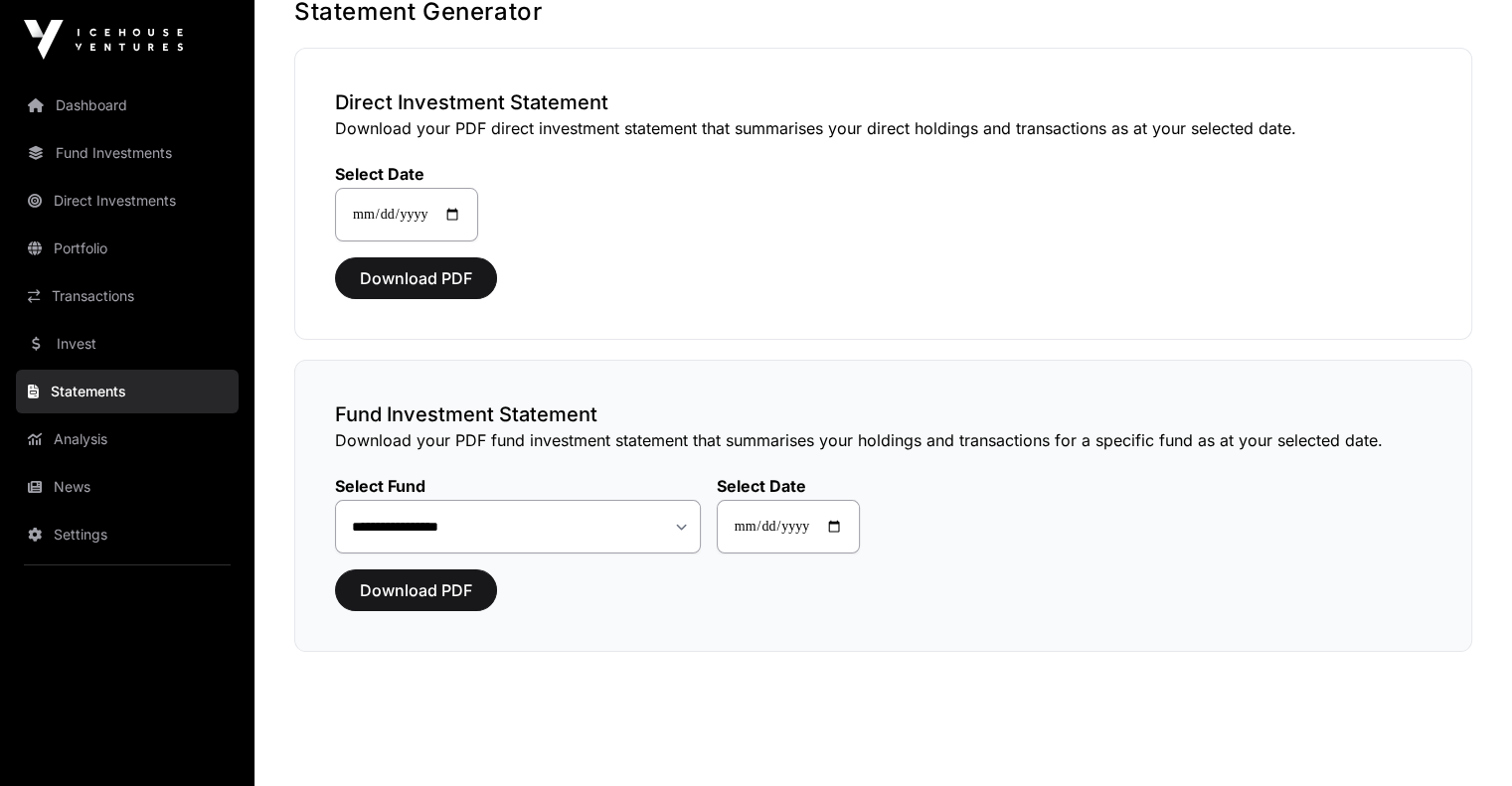 click on "Fund Investment Statement" 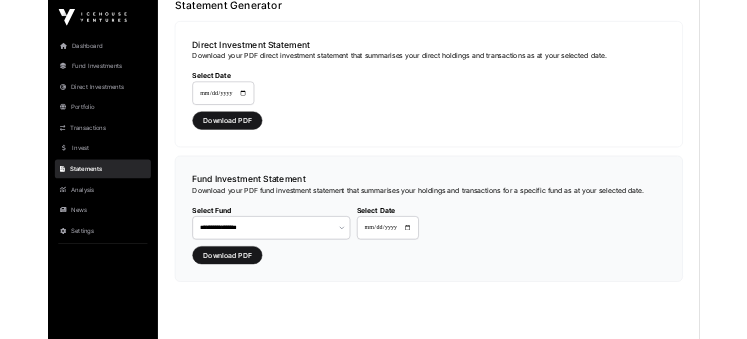 scroll, scrollTop: 132, scrollLeft: 0, axis: vertical 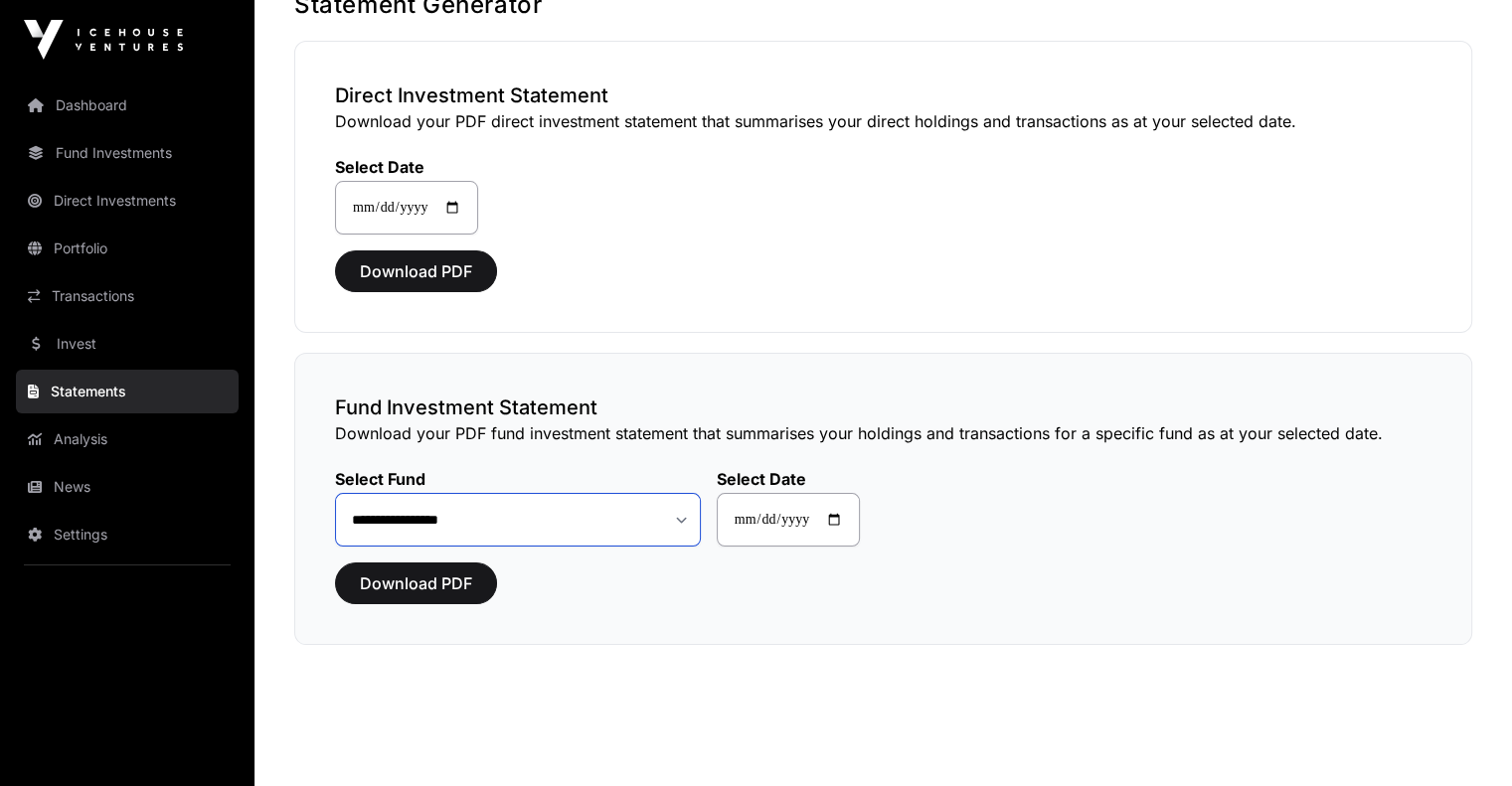 click on "**********" 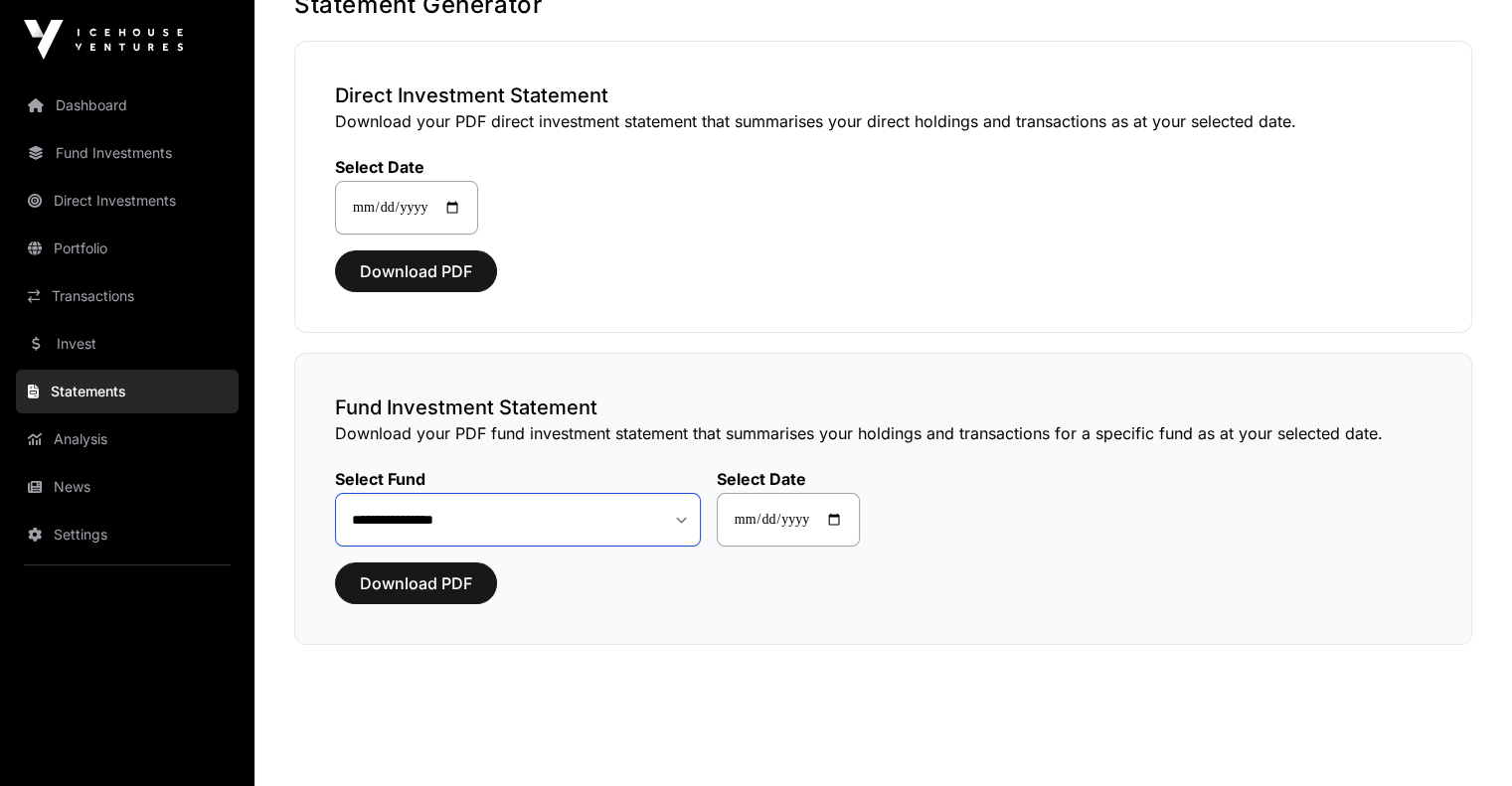 click on "**********" 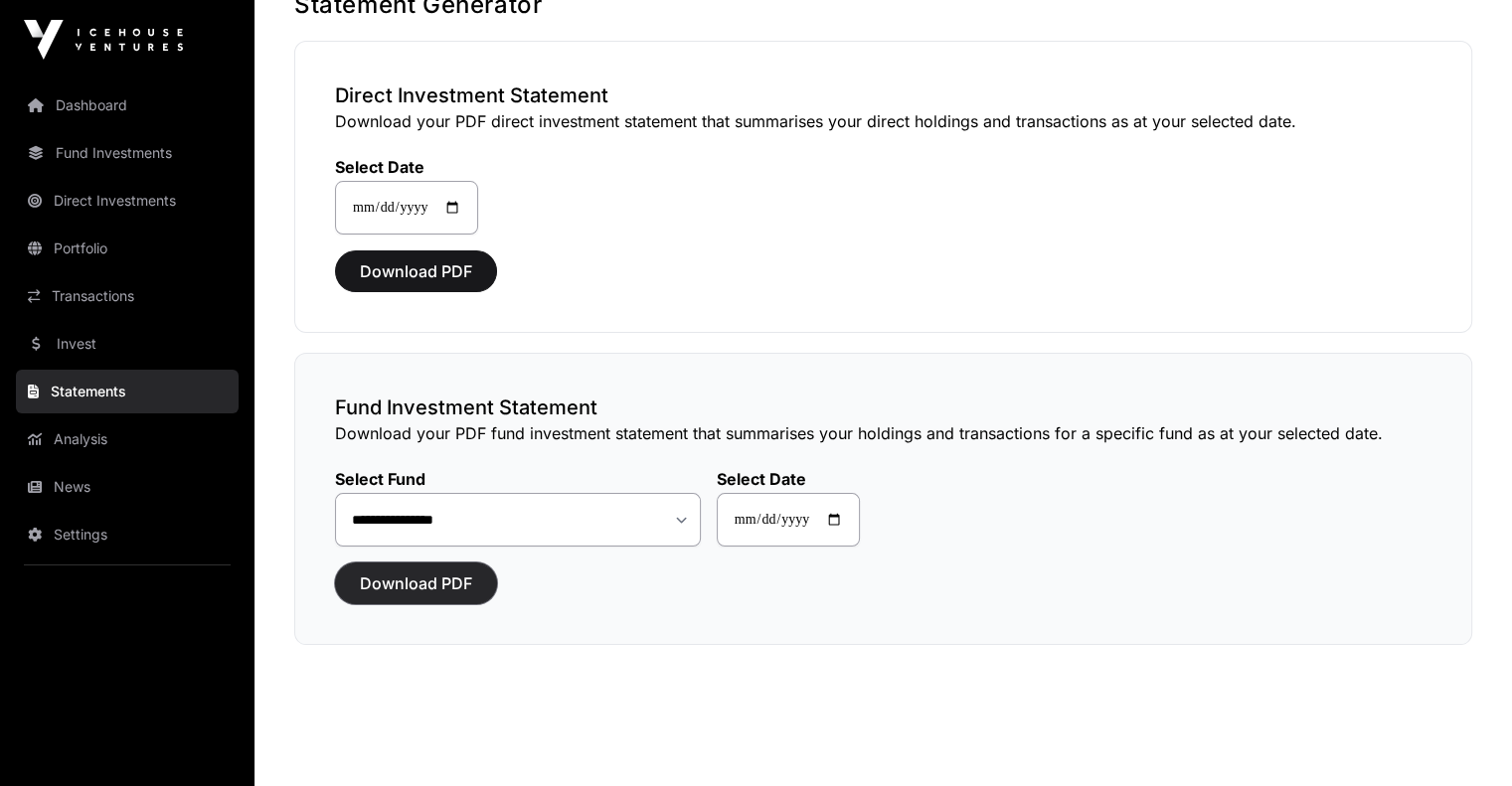 click on "Download PDF" 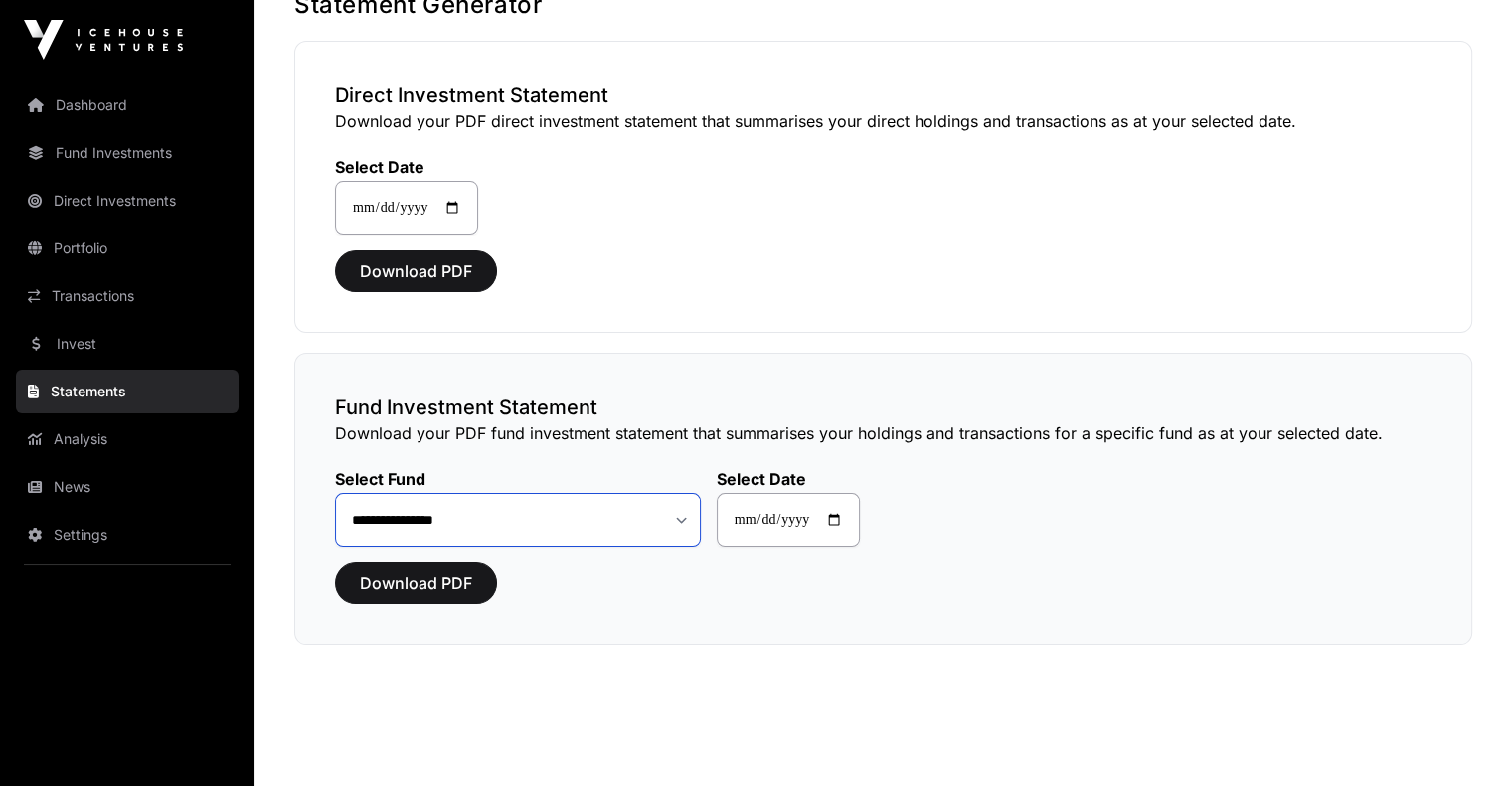 click on "**********" 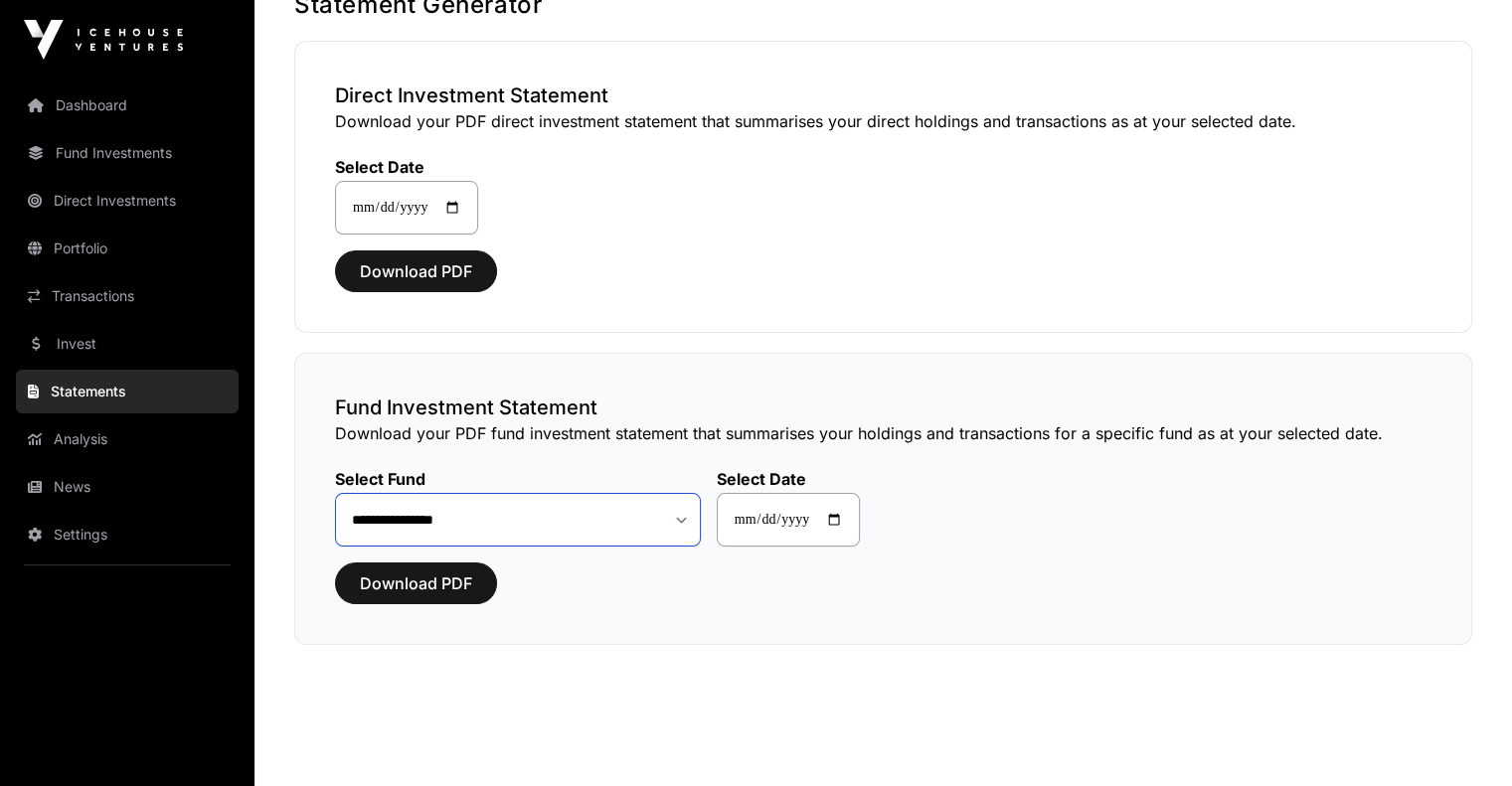 click on "**********" 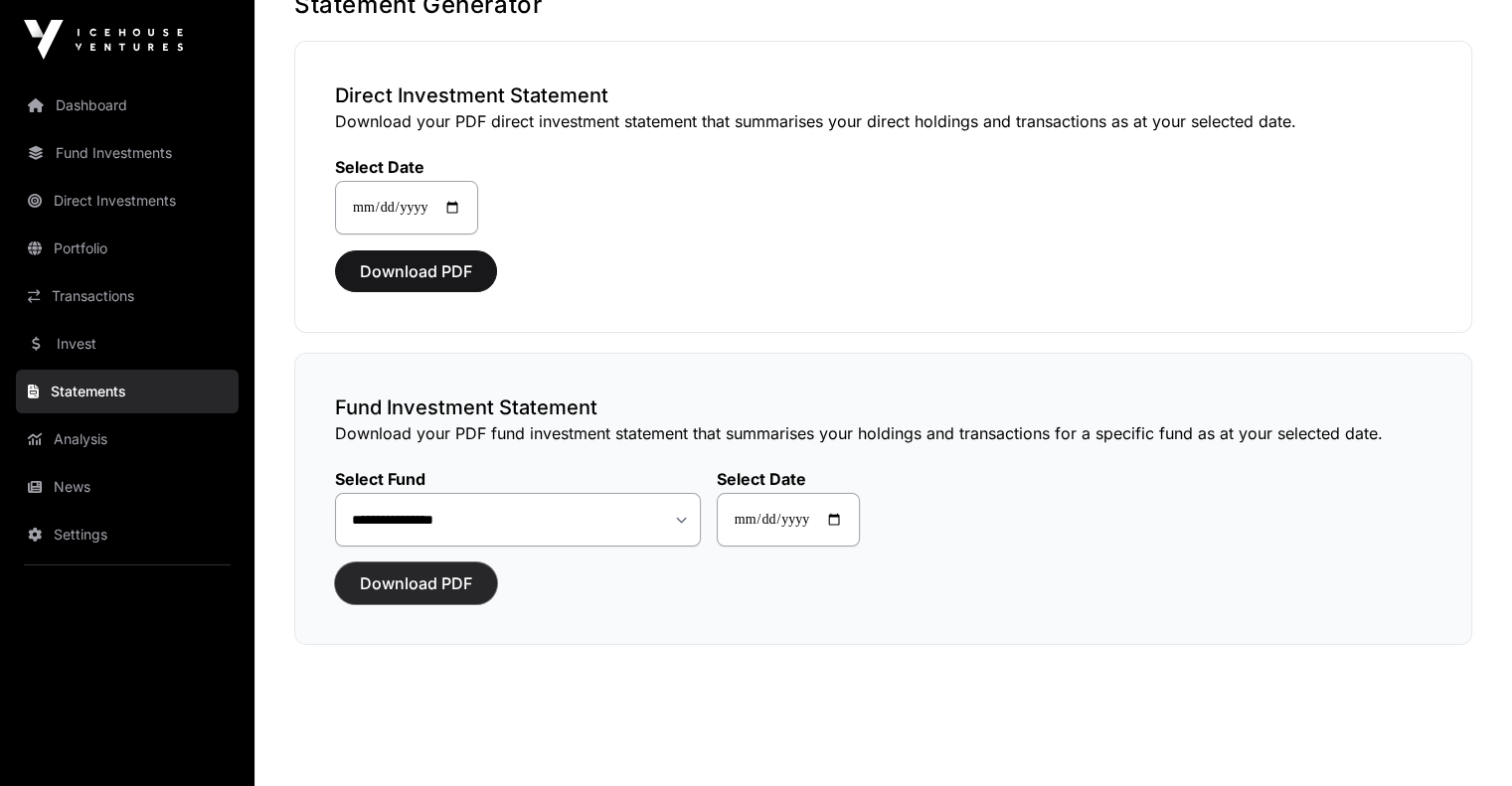 click on "Download PDF" 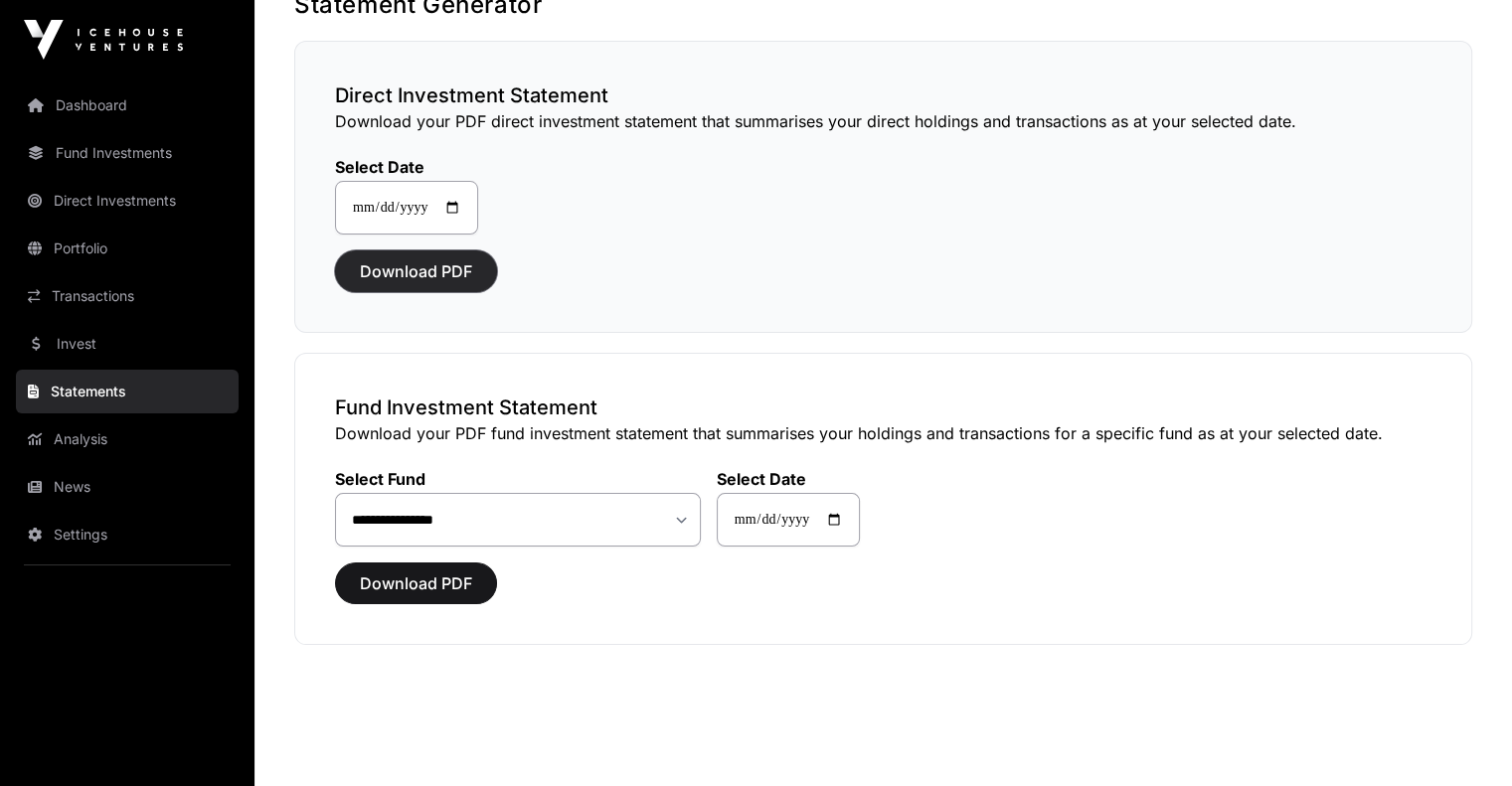 click on "Download PDF" 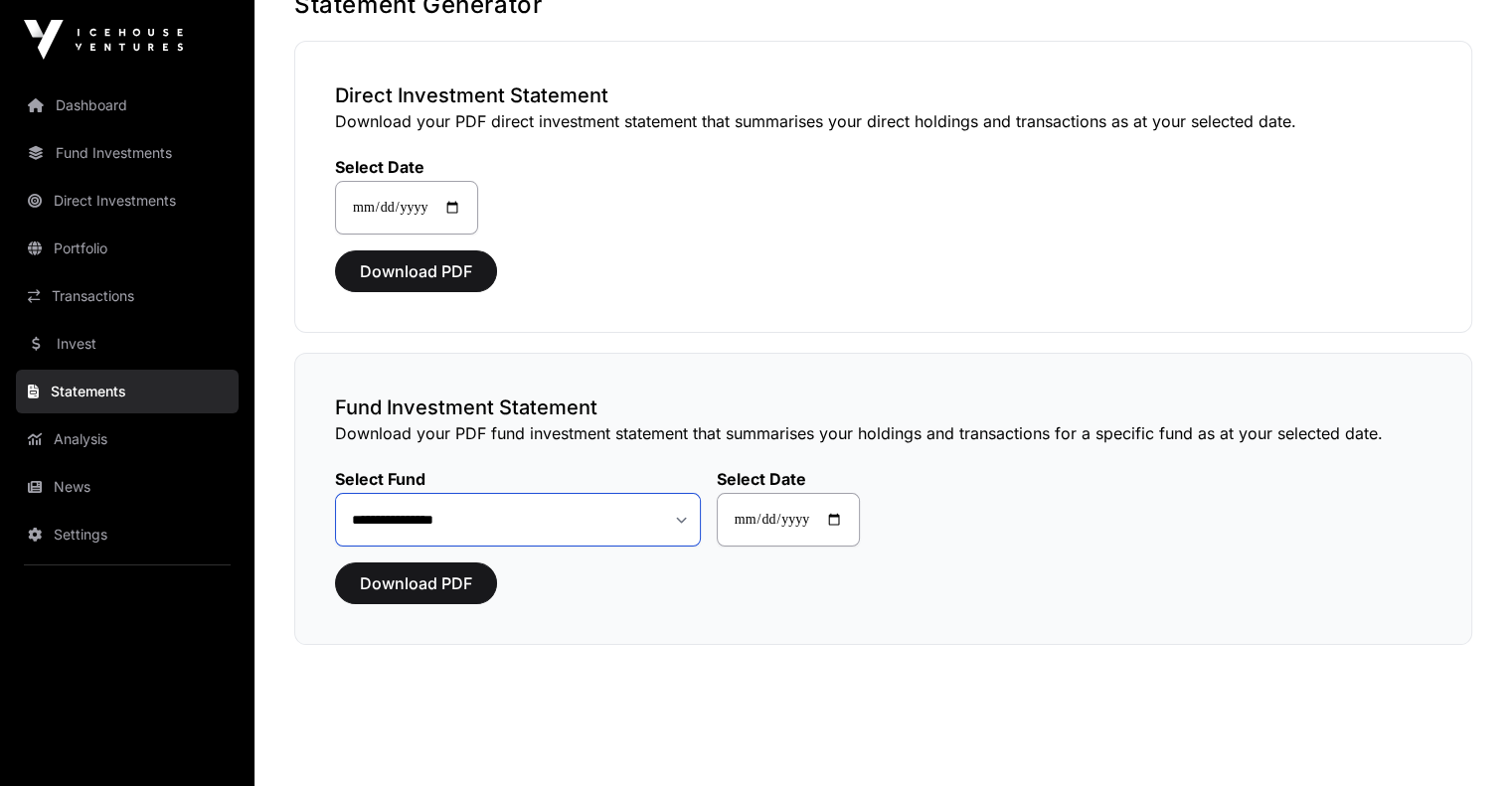 click on "**********" 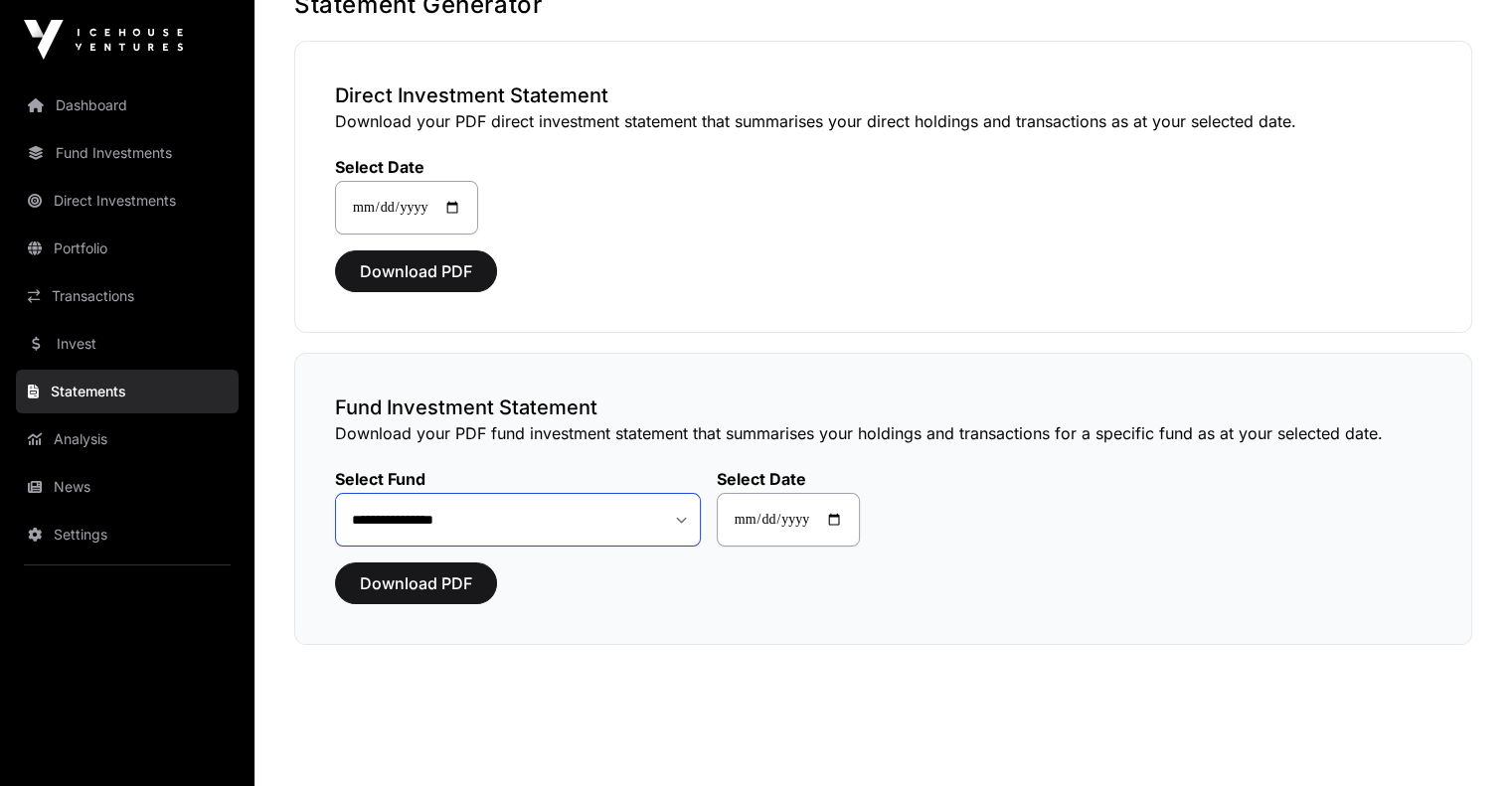 click on "**********" 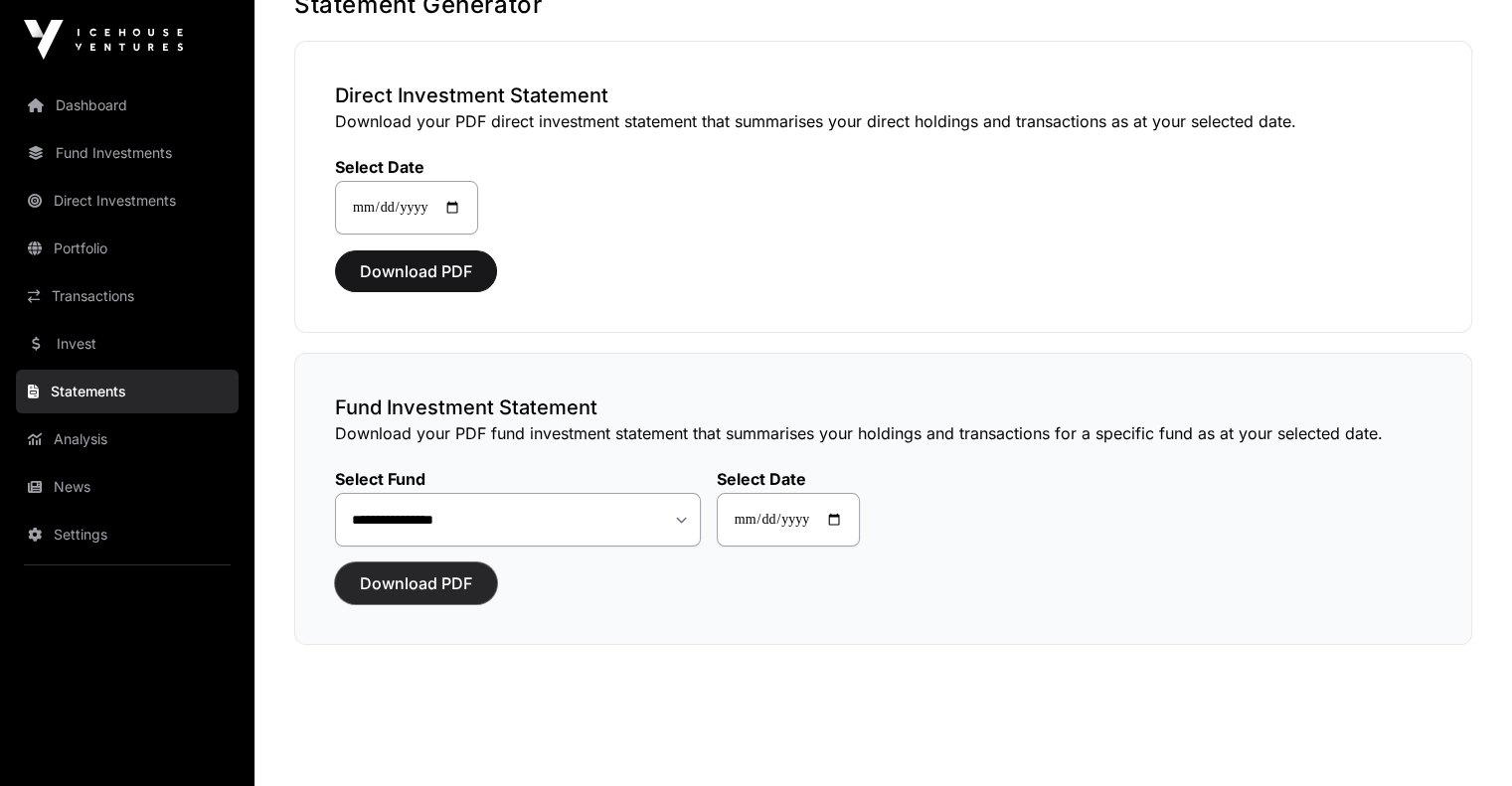 click on "Download PDF" 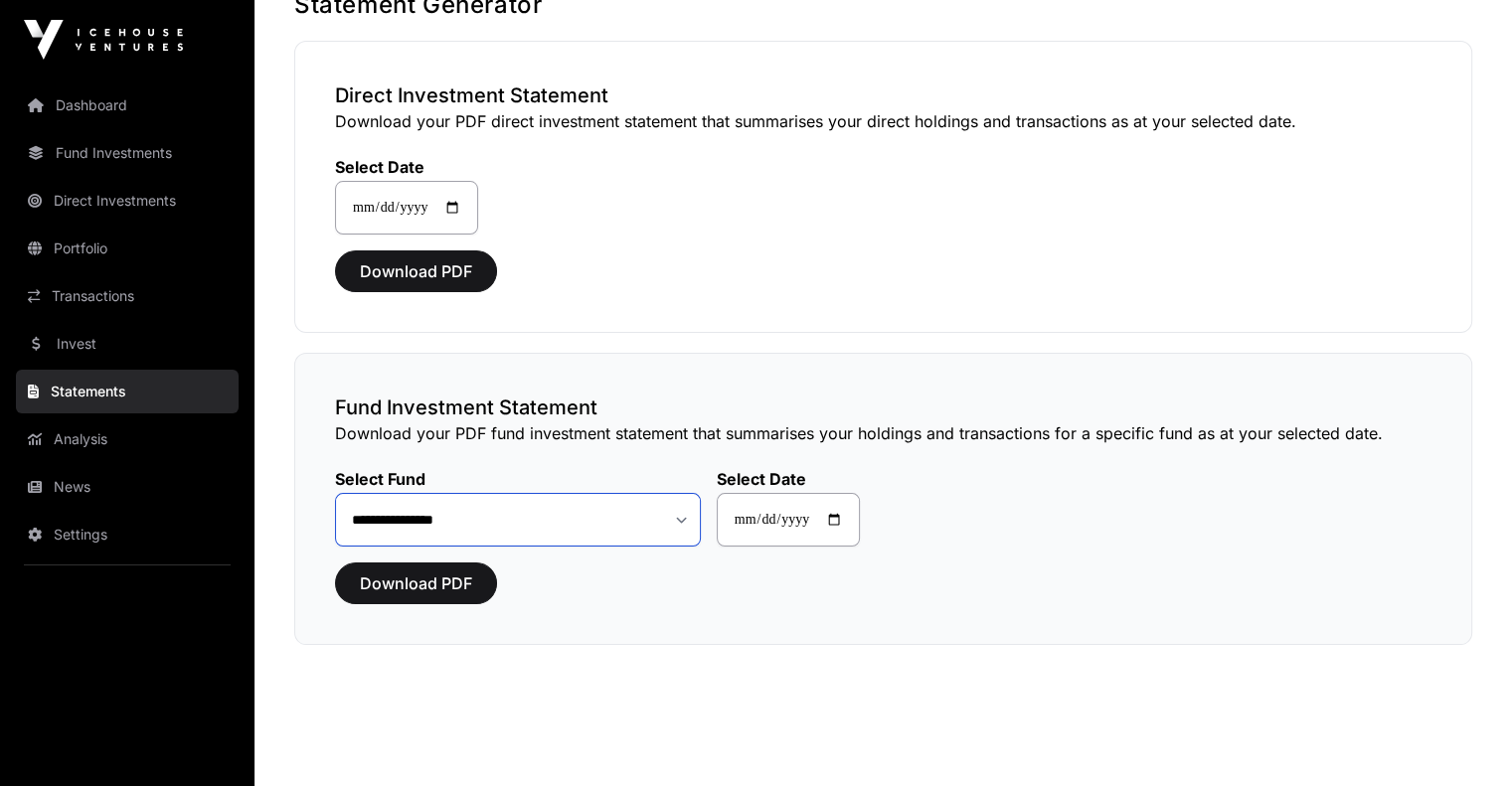 click on "**********" 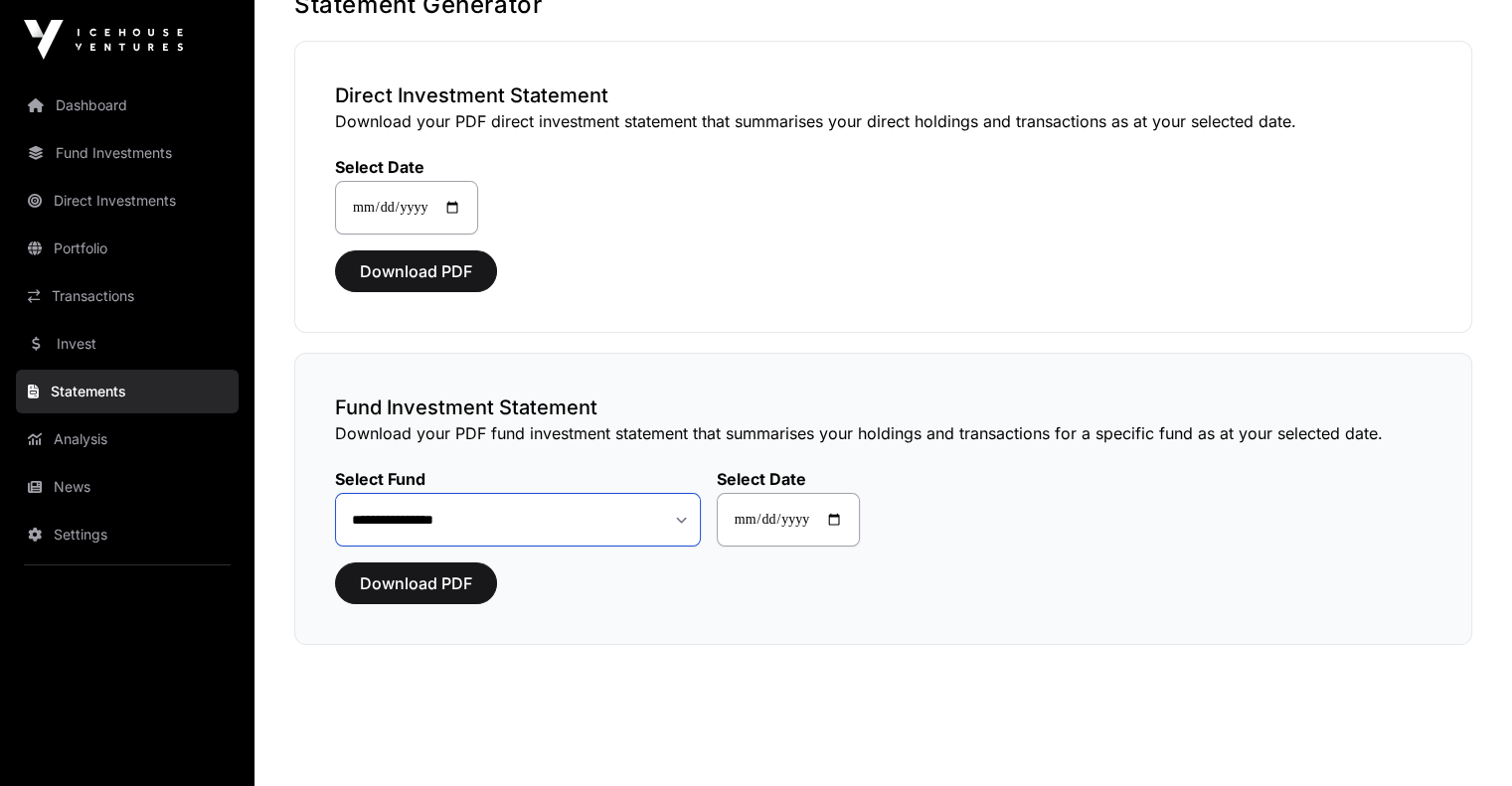 click on "**********" 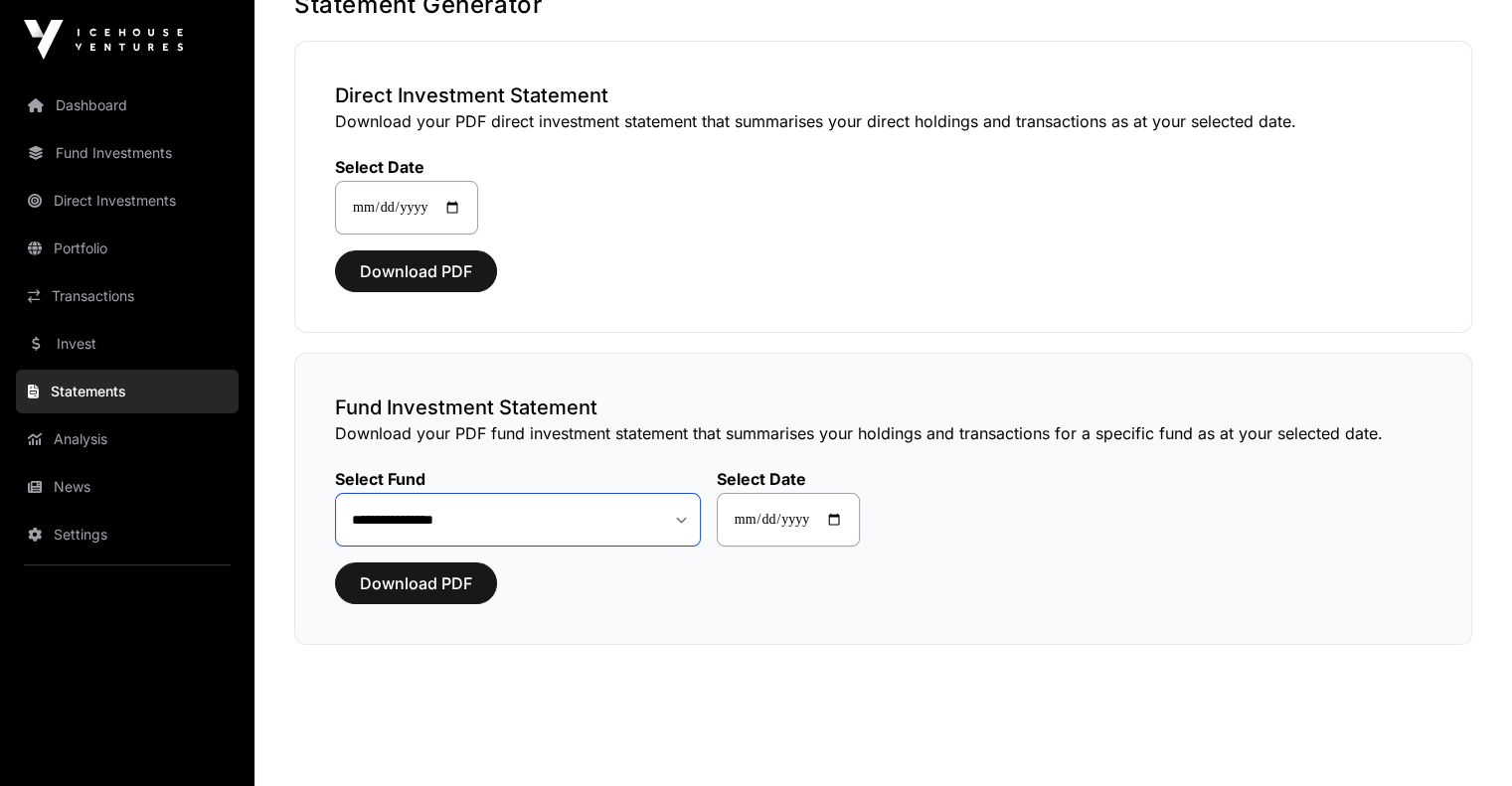 select on "**" 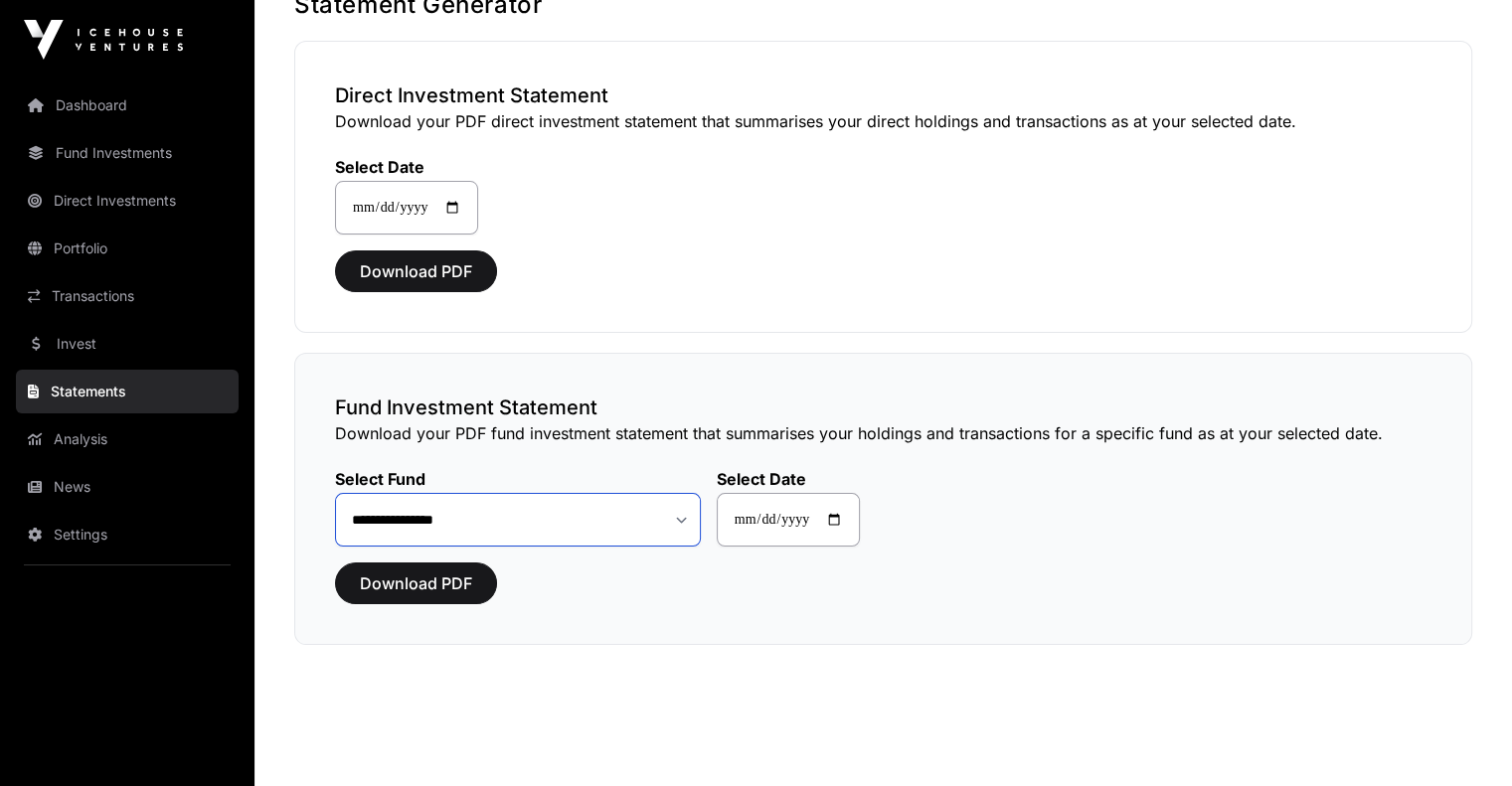 click on "**********" 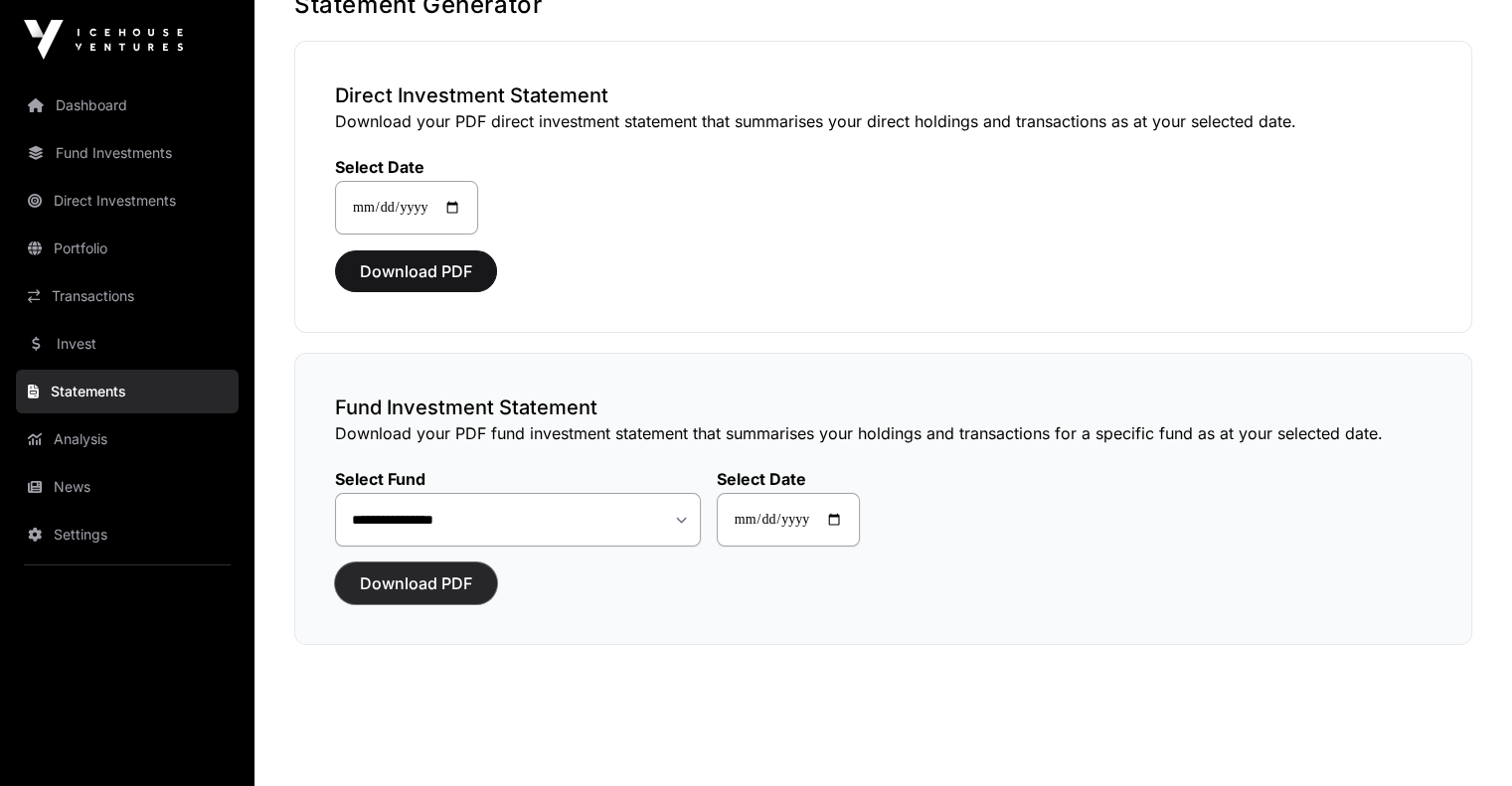 click on "Download PDF" 